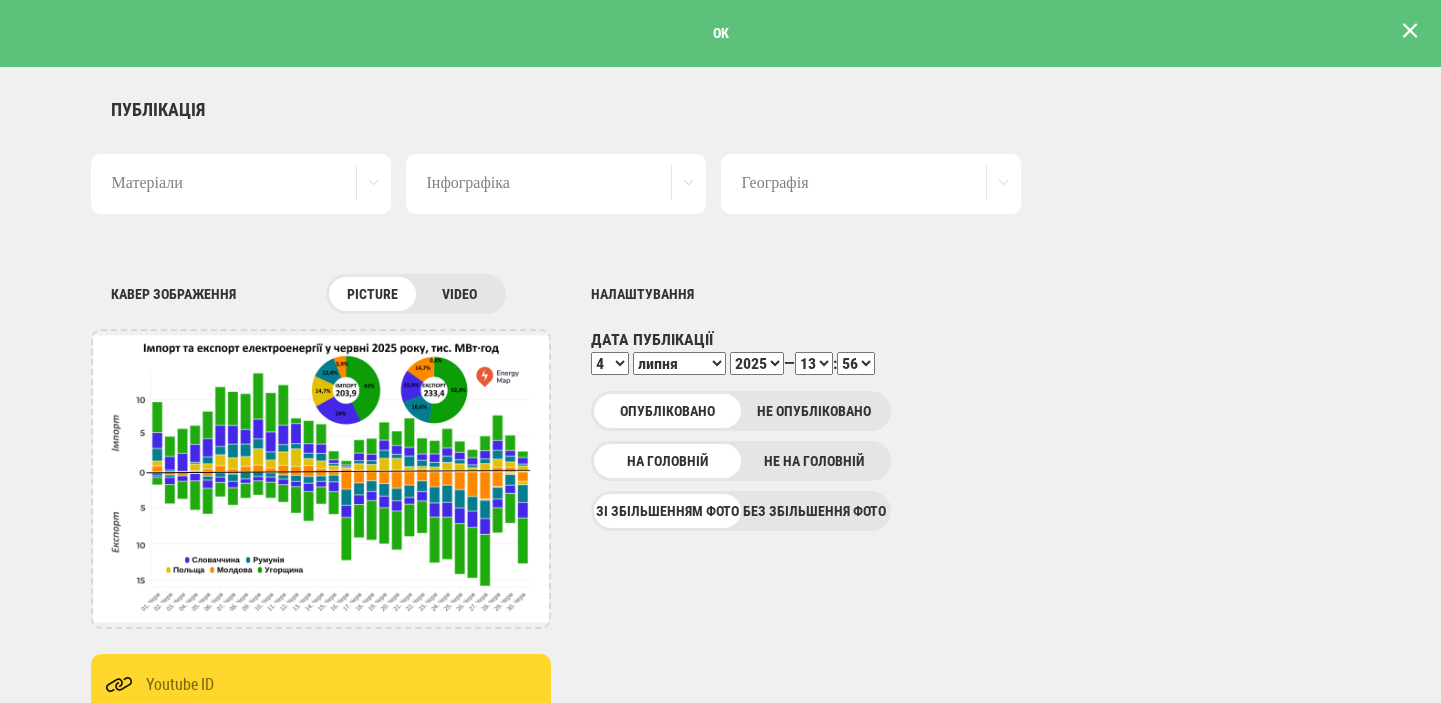scroll, scrollTop: 0, scrollLeft: 0, axis: both 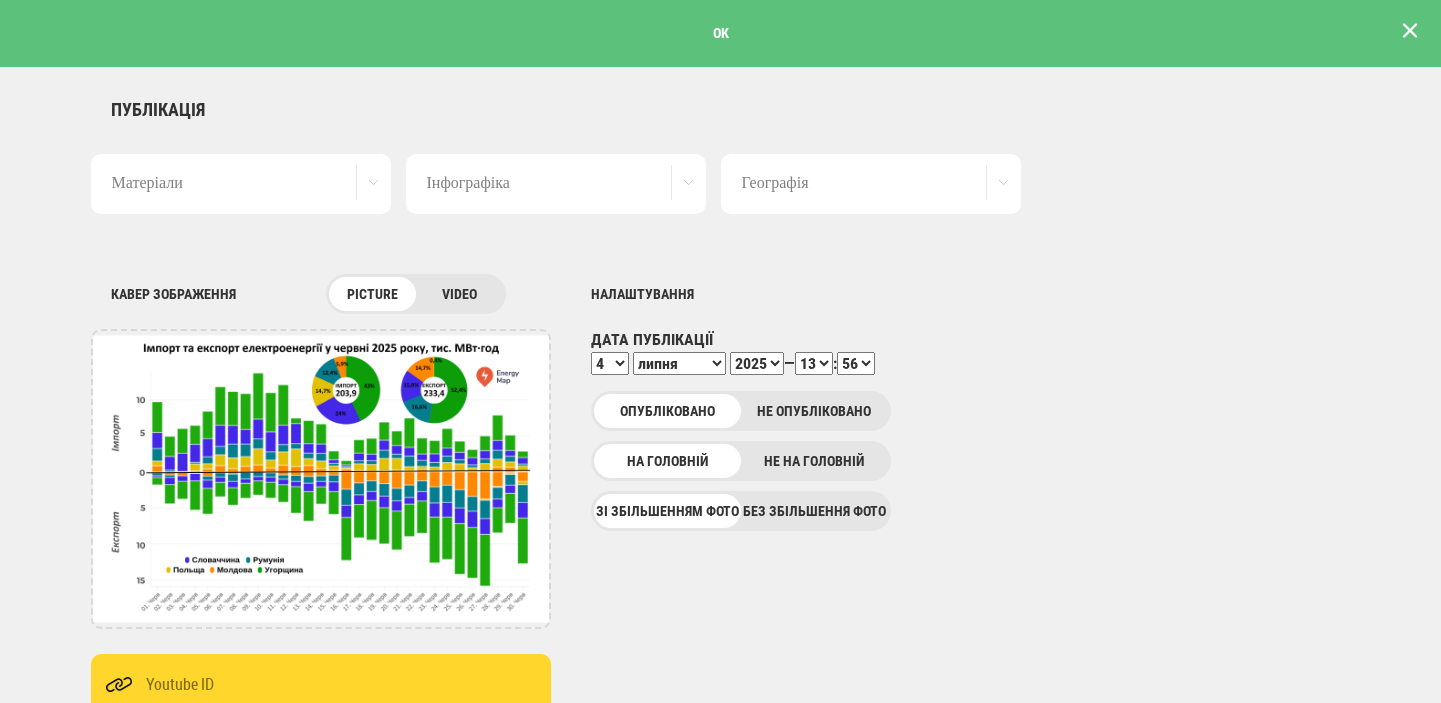 click at bounding box center [1410, 31] 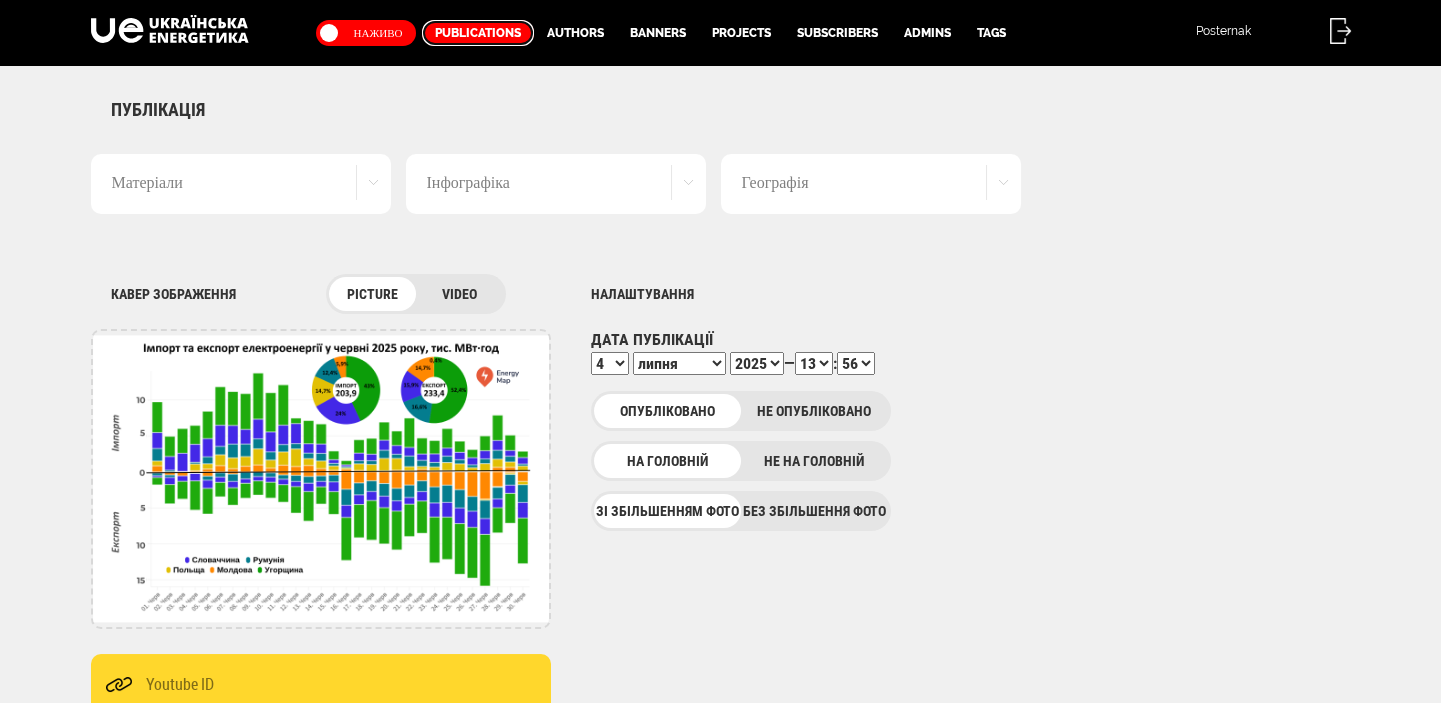 click on "Publications" at bounding box center (478, 33) 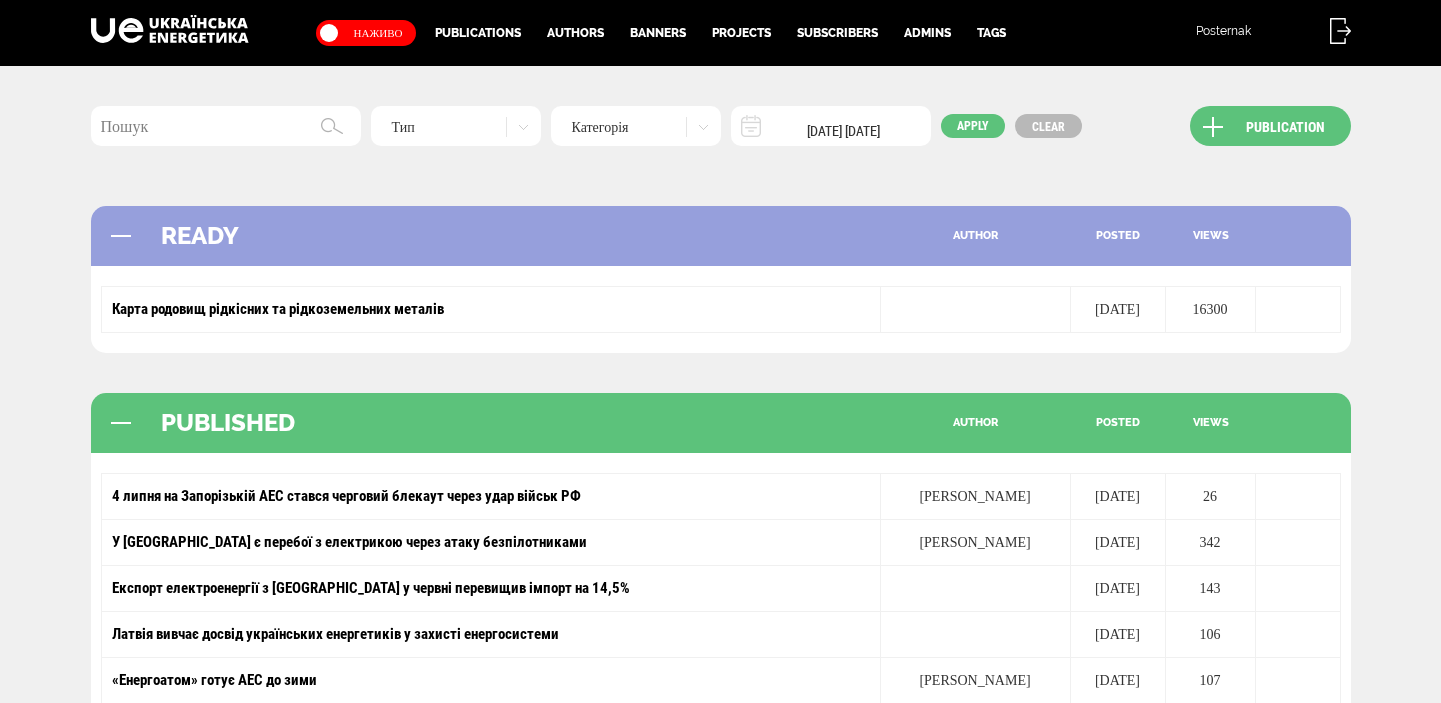 scroll, scrollTop: 0, scrollLeft: 0, axis: both 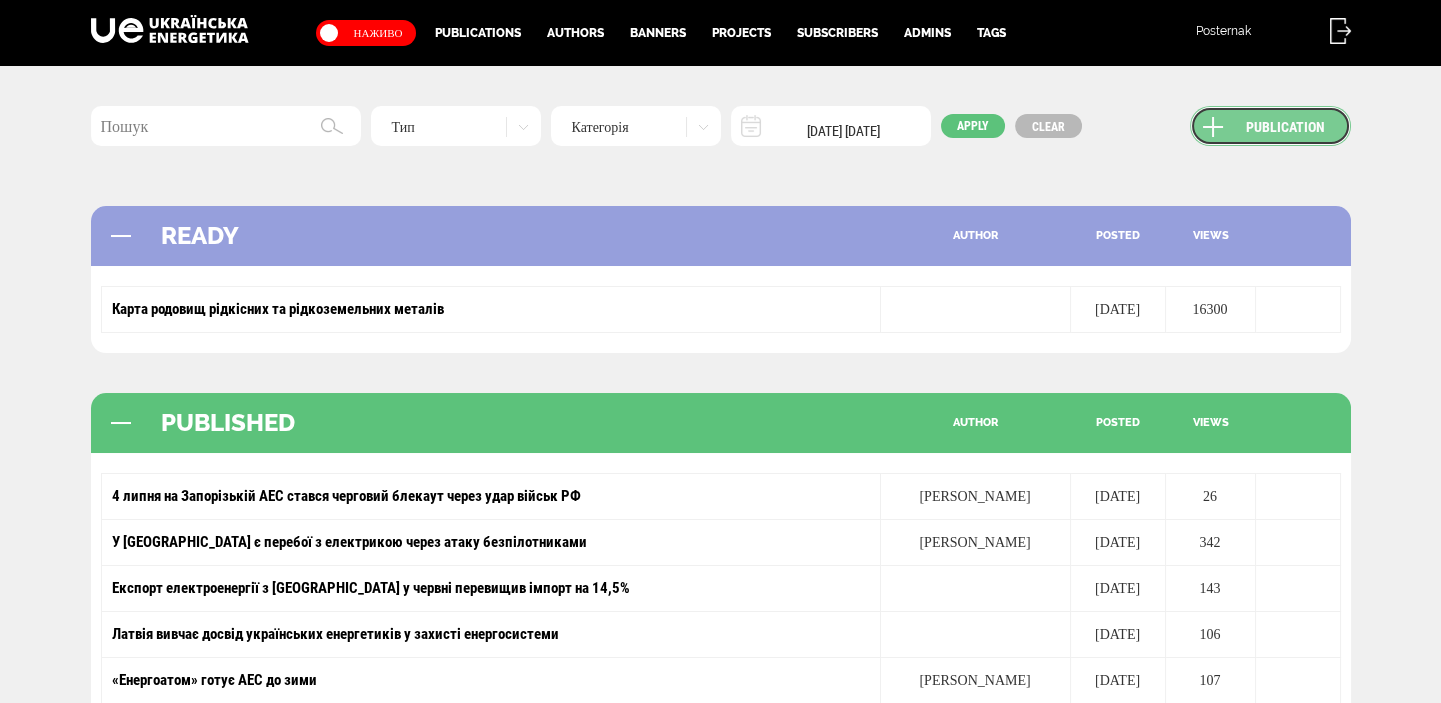 click on "Publication" at bounding box center [1270, 126] 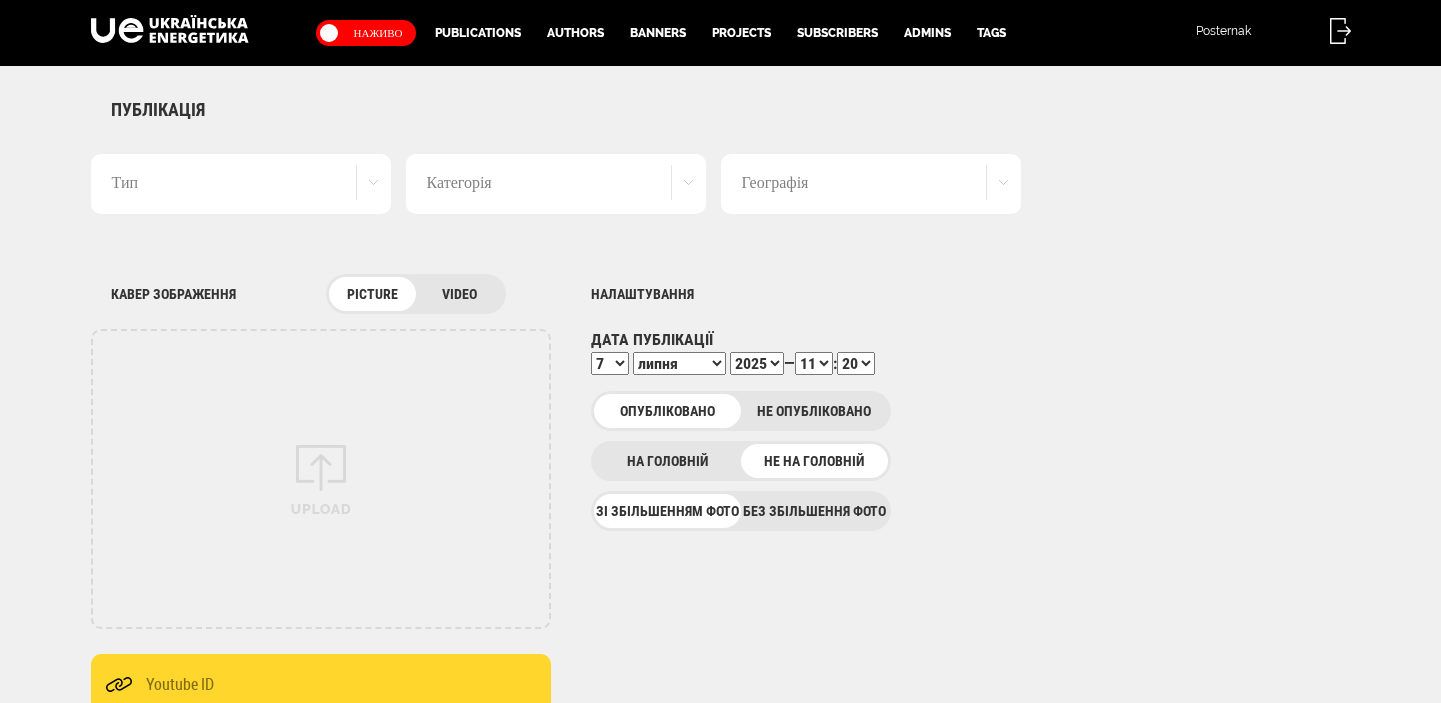 scroll, scrollTop: 0, scrollLeft: 0, axis: both 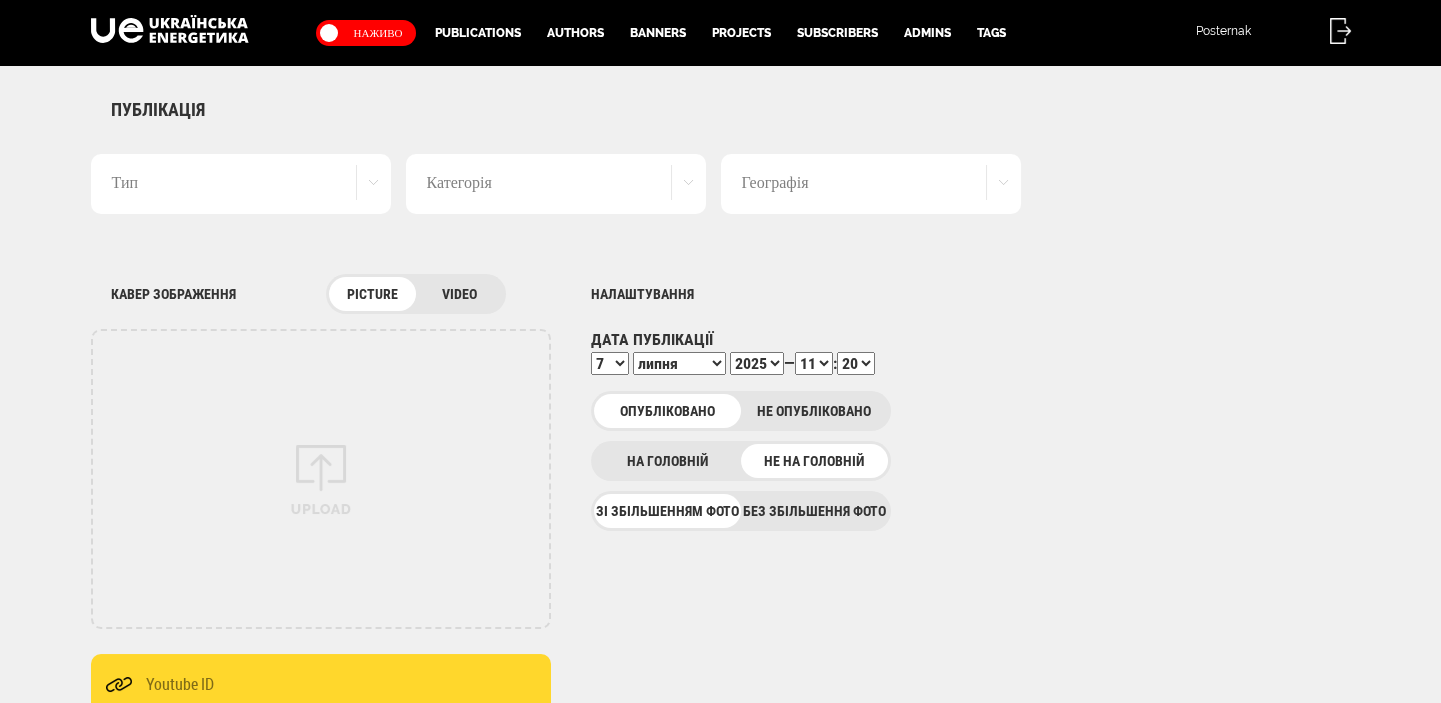 click on "Тип" at bounding box center (241, 184) 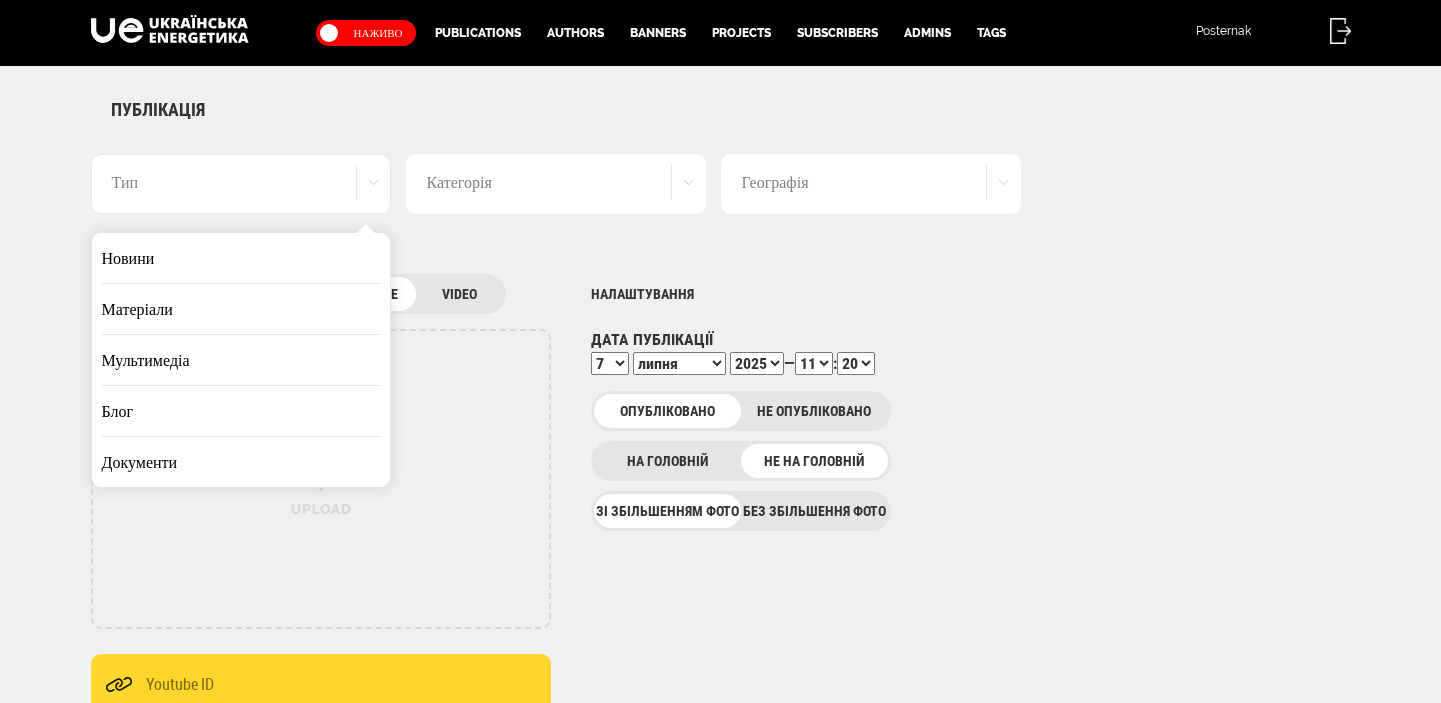 scroll, scrollTop: 0, scrollLeft: 0, axis: both 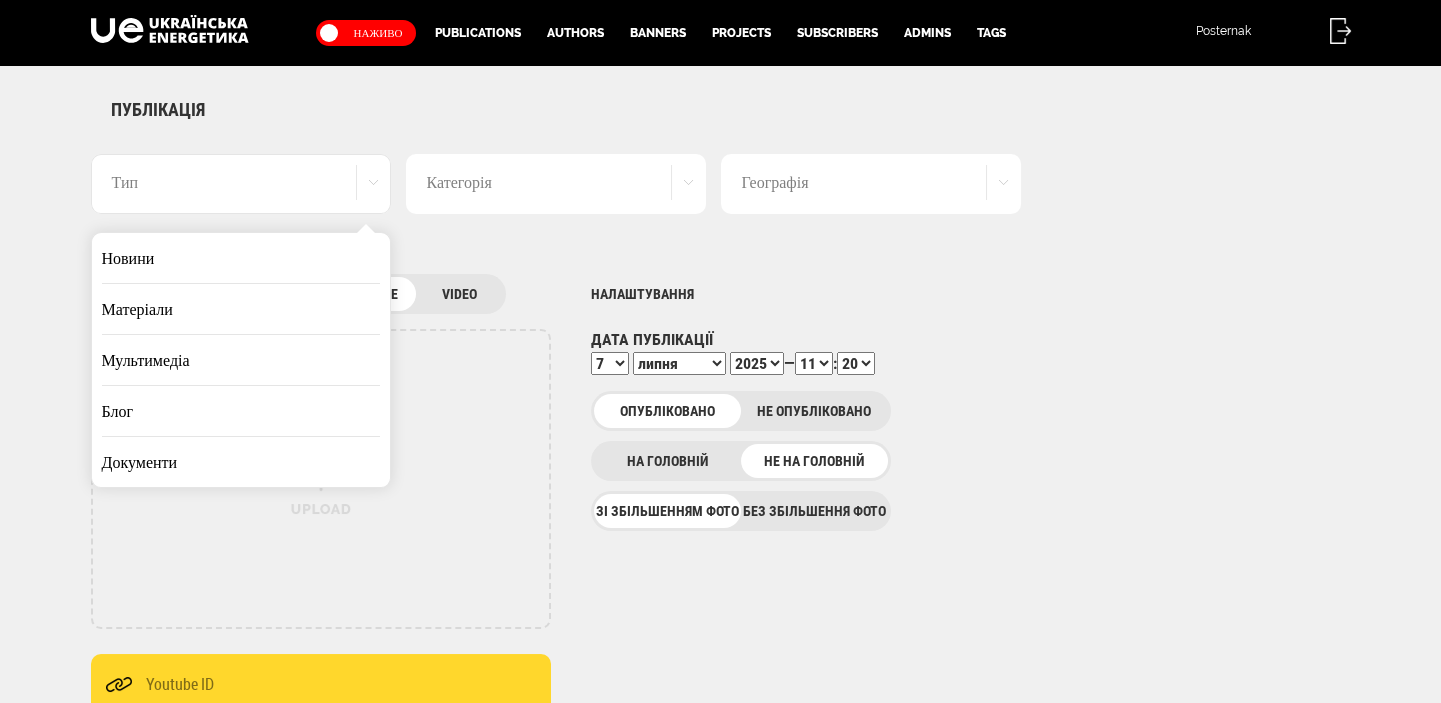 click on "Новини" at bounding box center (241, 258) 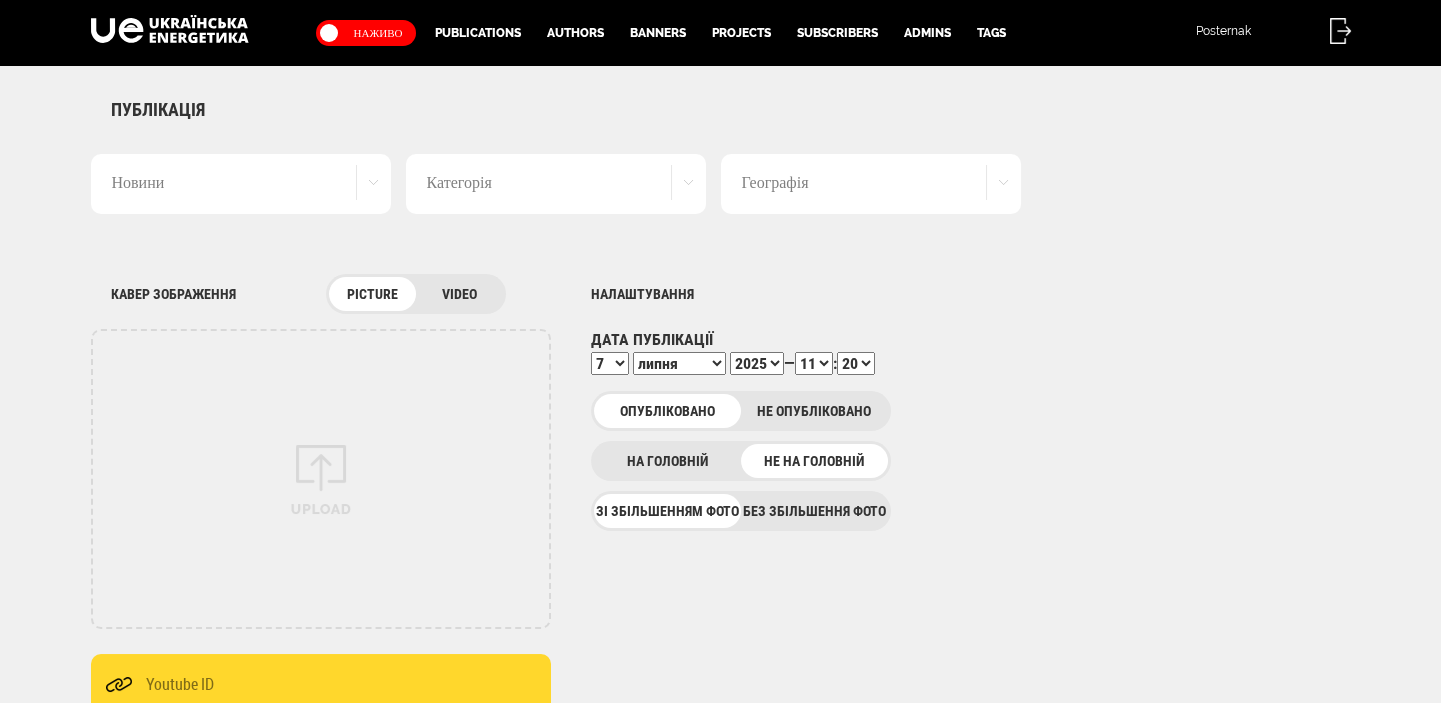 click on "Без збільшення фото" at bounding box center (814, 511) 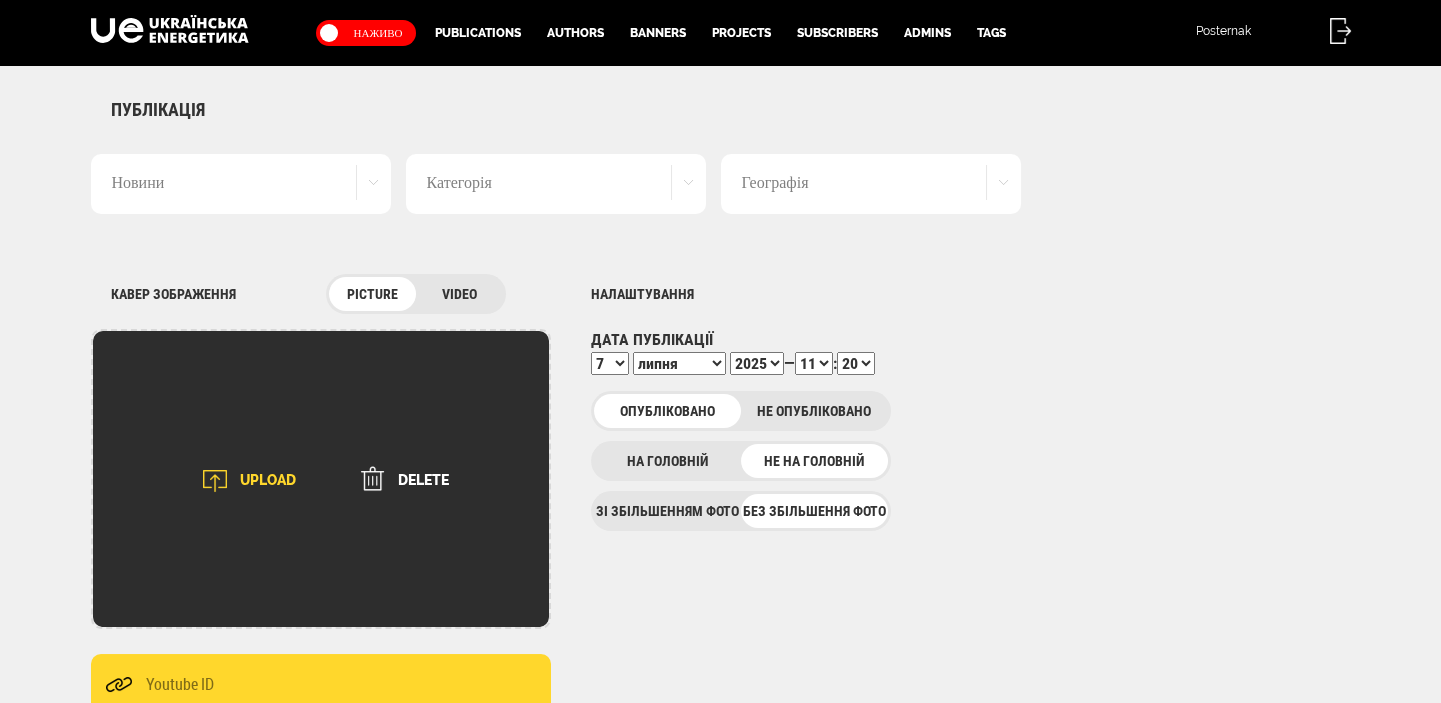 click on "UPLOAD" at bounding box center (243, 481) 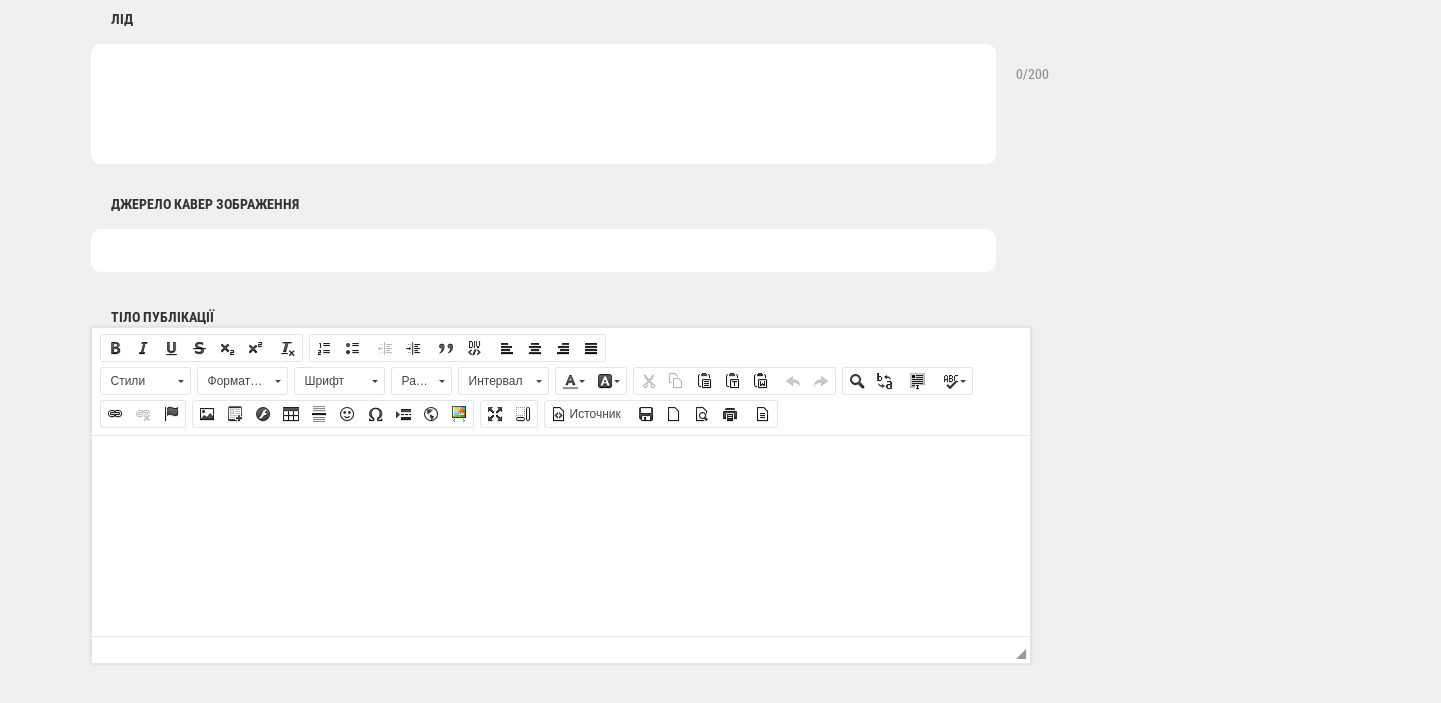 scroll, scrollTop: 1060, scrollLeft: 0, axis: vertical 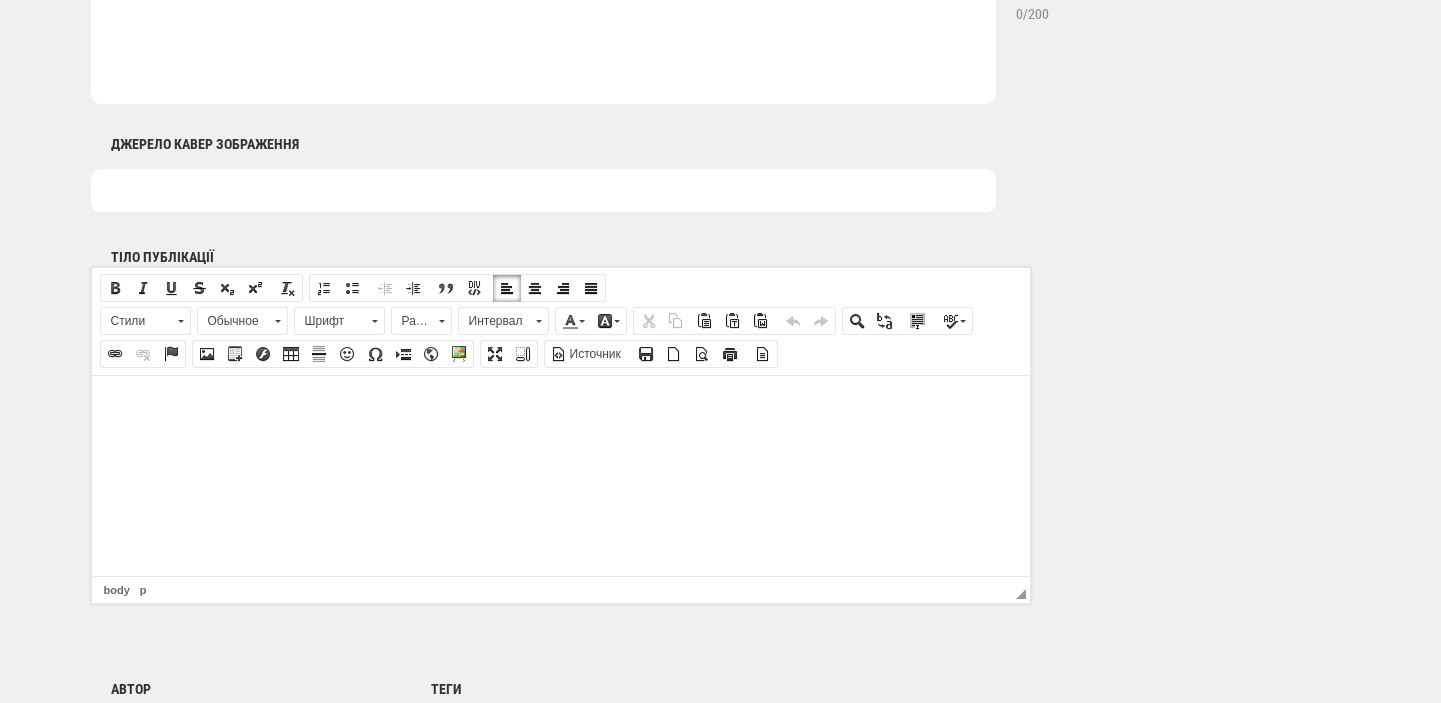 click at bounding box center (560, 405) 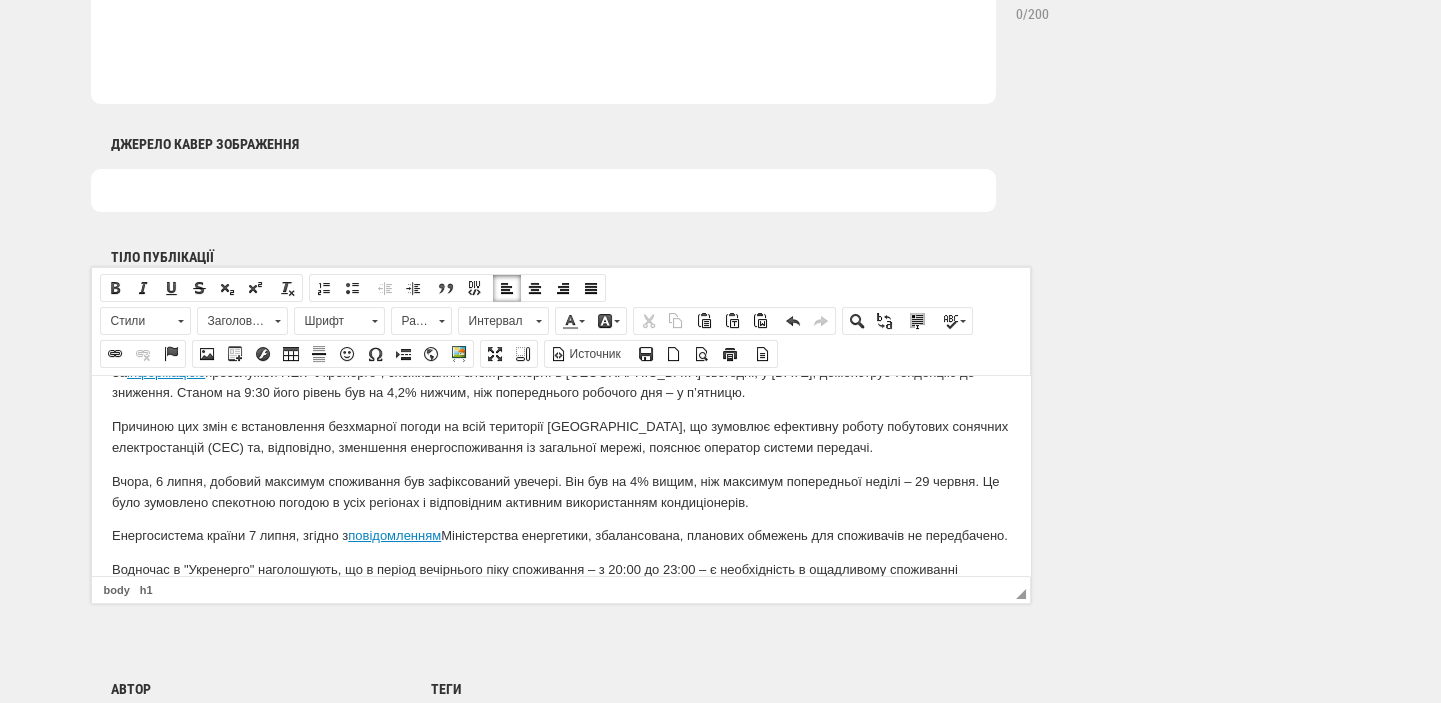 scroll, scrollTop: 0, scrollLeft: 0, axis: both 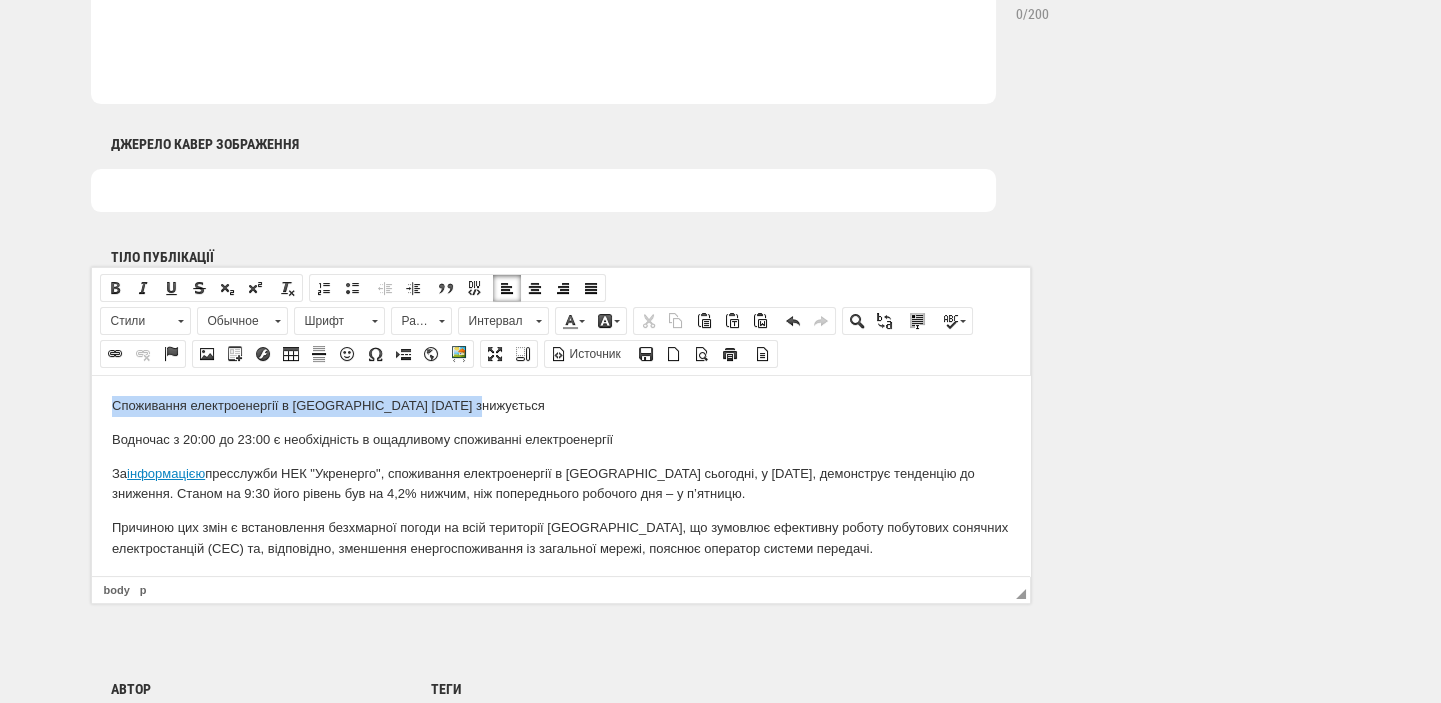 drag, startPoint x: 496, startPoint y: 392, endPoint x: 98, endPoint y: 404, distance: 398.18088 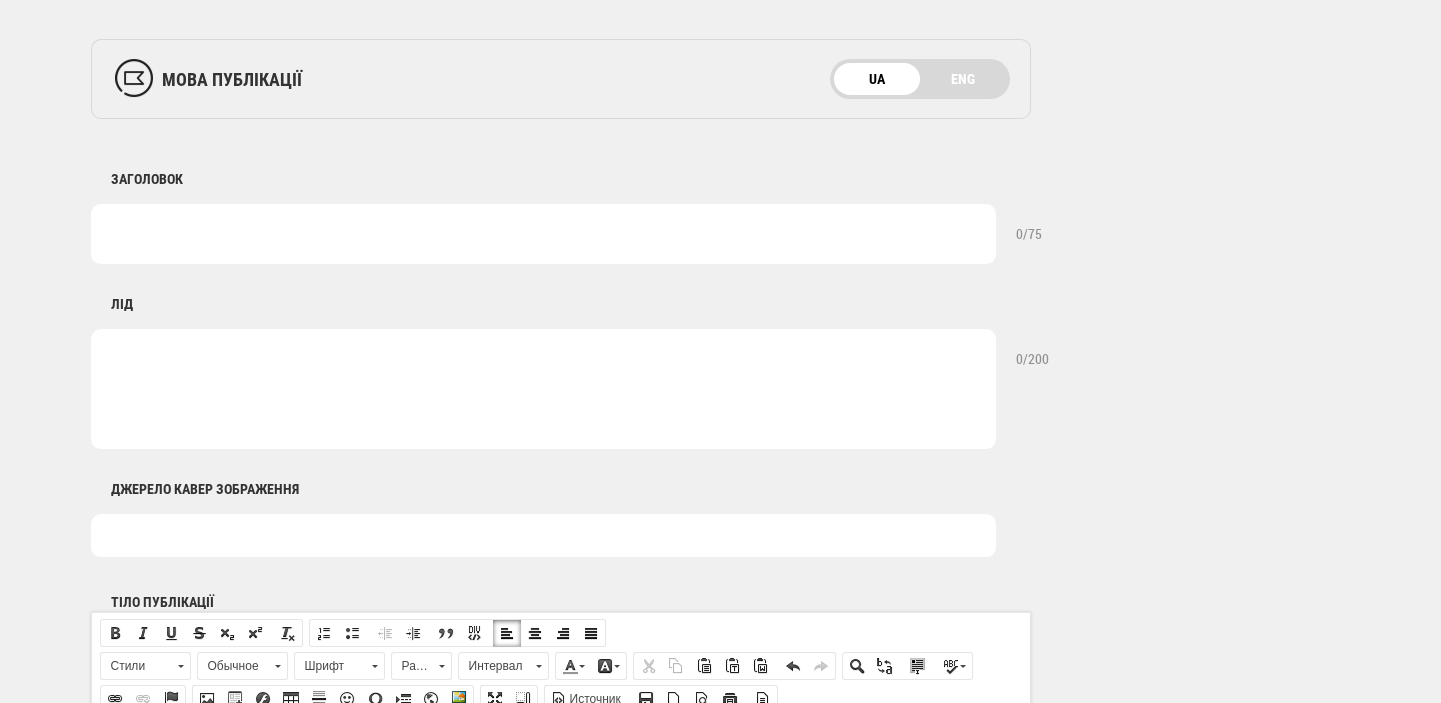 scroll, scrollTop: 636, scrollLeft: 0, axis: vertical 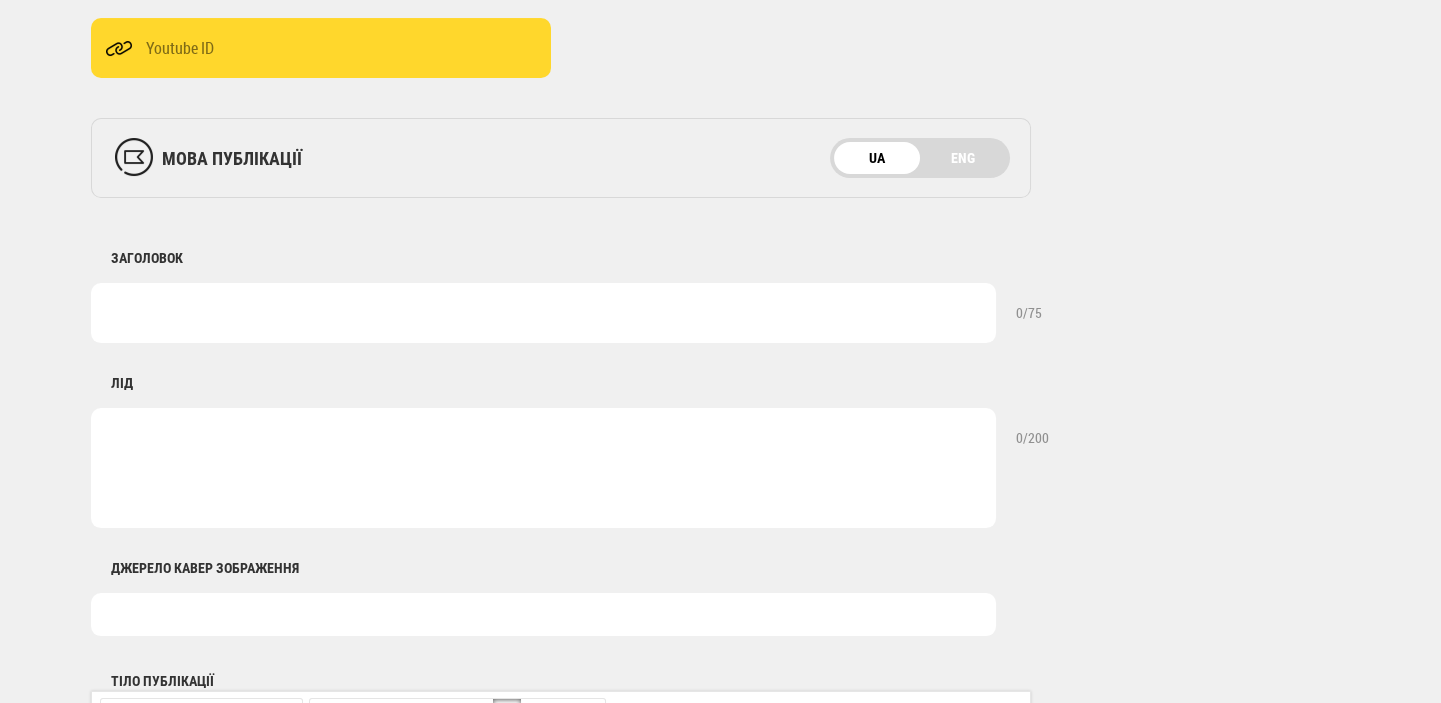 click at bounding box center [543, 313] 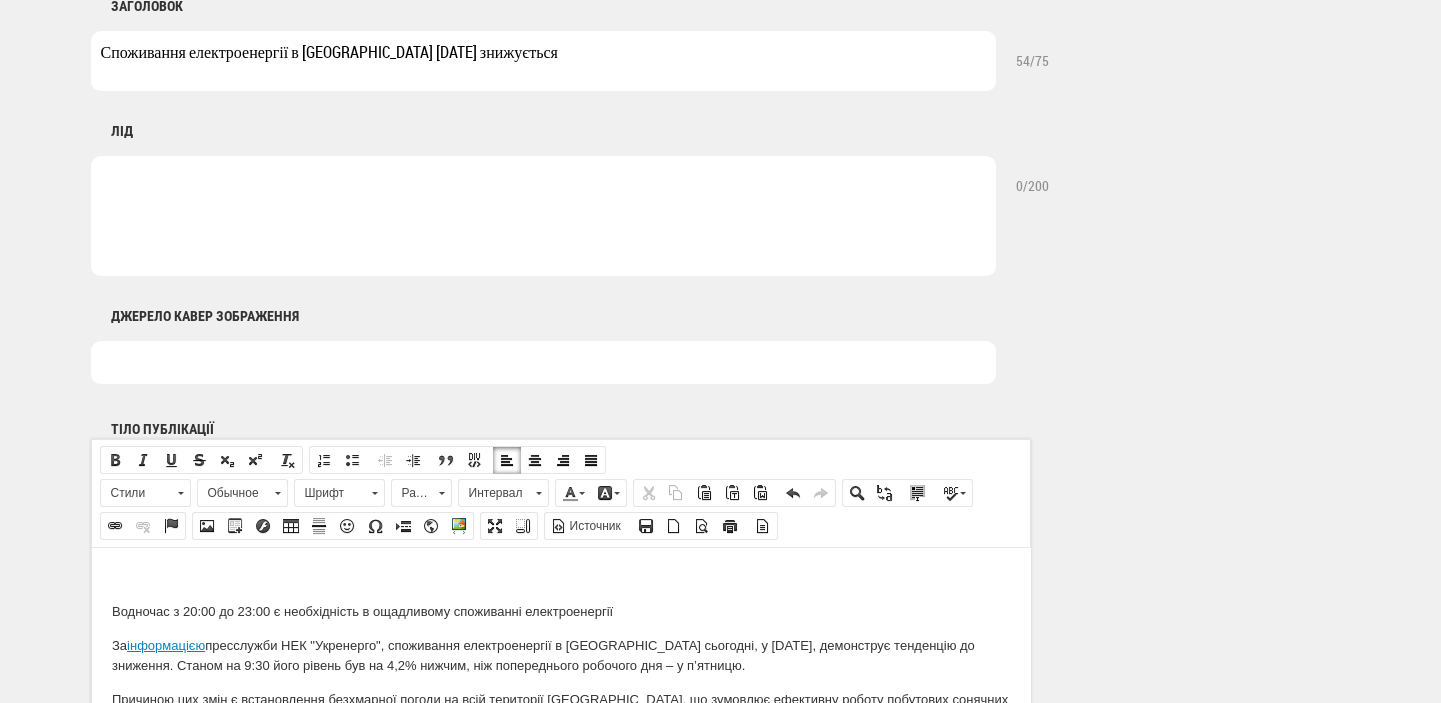 scroll, scrollTop: 1060, scrollLeft: 0, axis: vertical 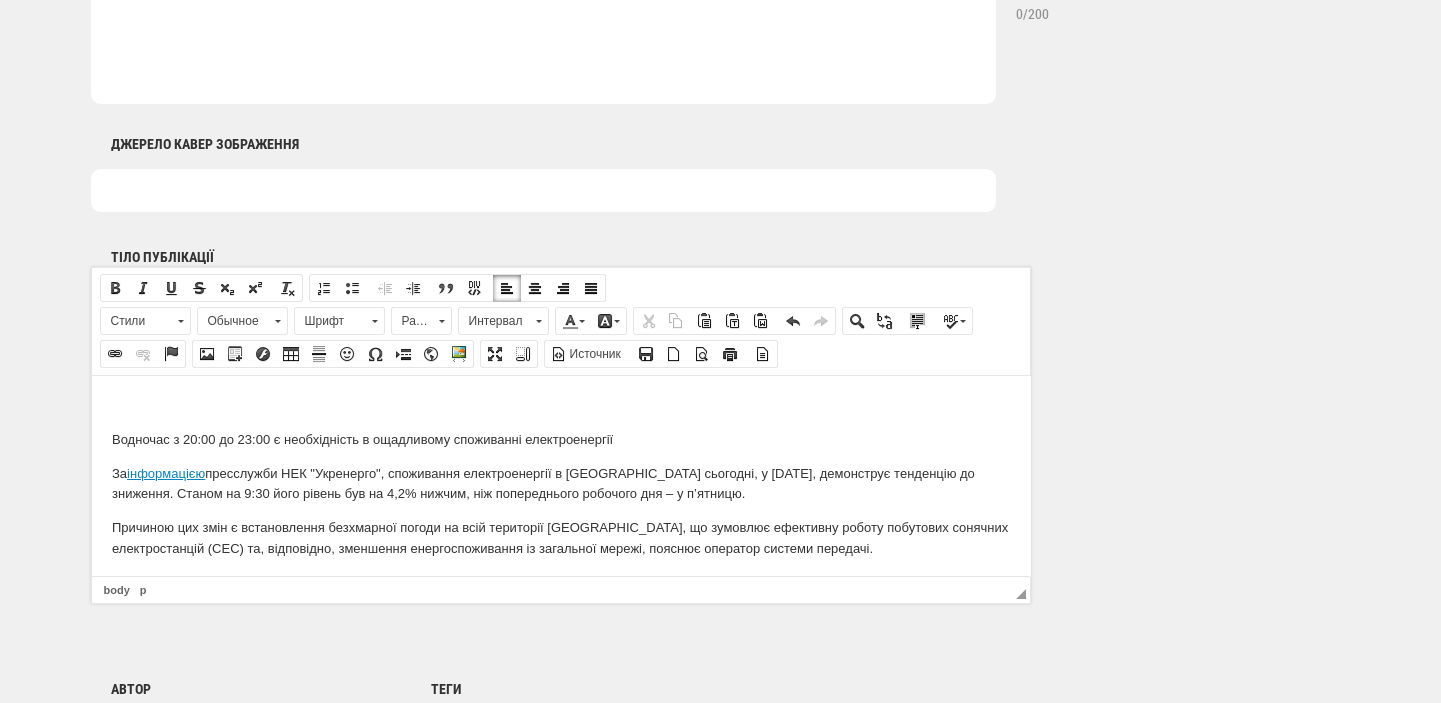 type on "Споживання електроенергії в [GEOGRAPHIC_DATA] [DATE] знижується" 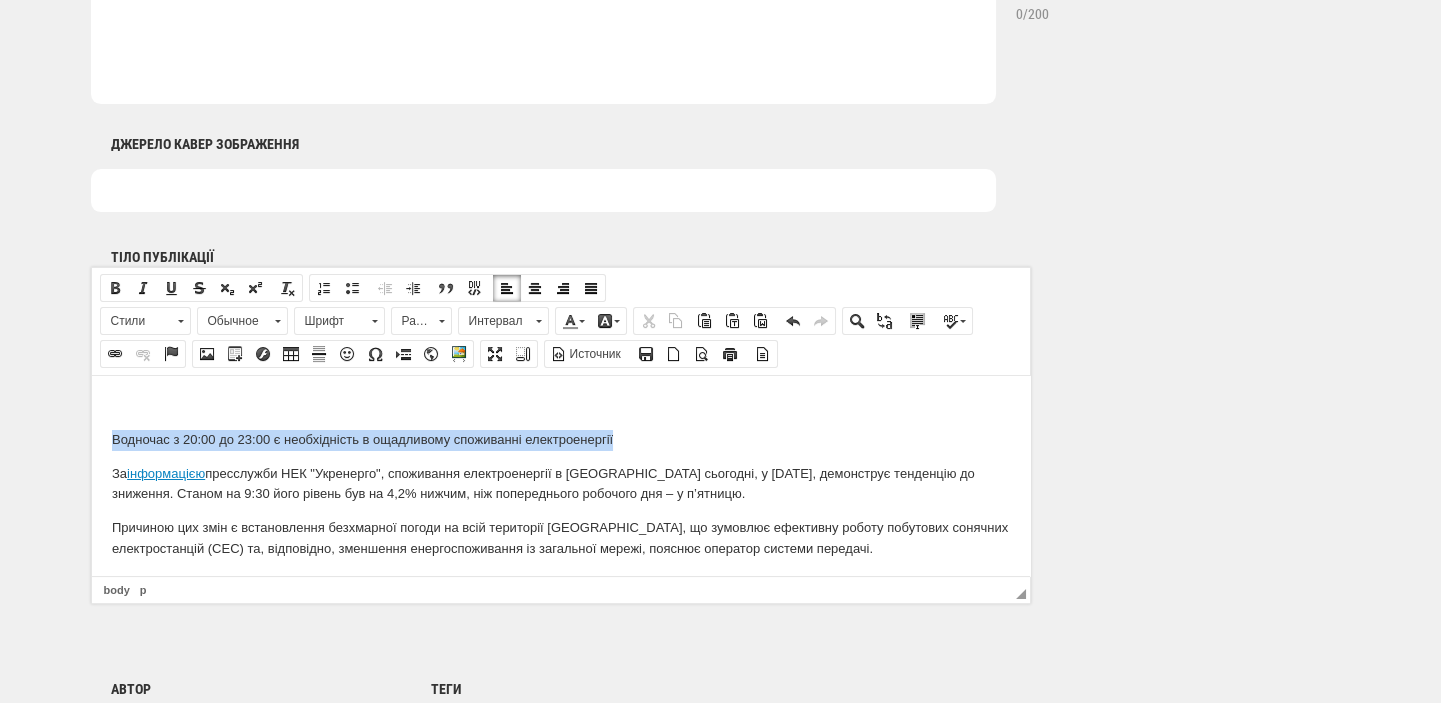 drag, startPoint x: 652, startPoint y: 434, endPoint x: 84, endPoint y: 424, distance: 568.088 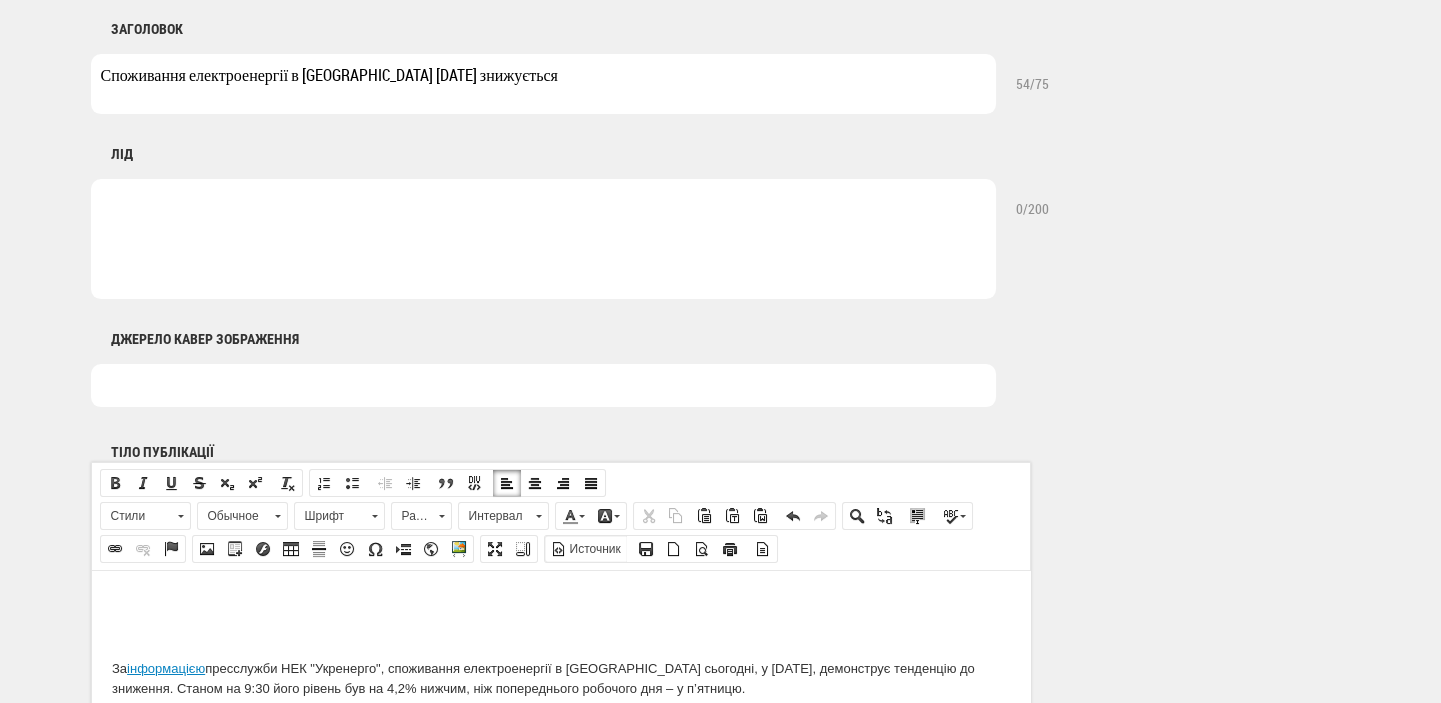 scroll, scrollTop: 636, scrollLeft: 0, axis: vertical 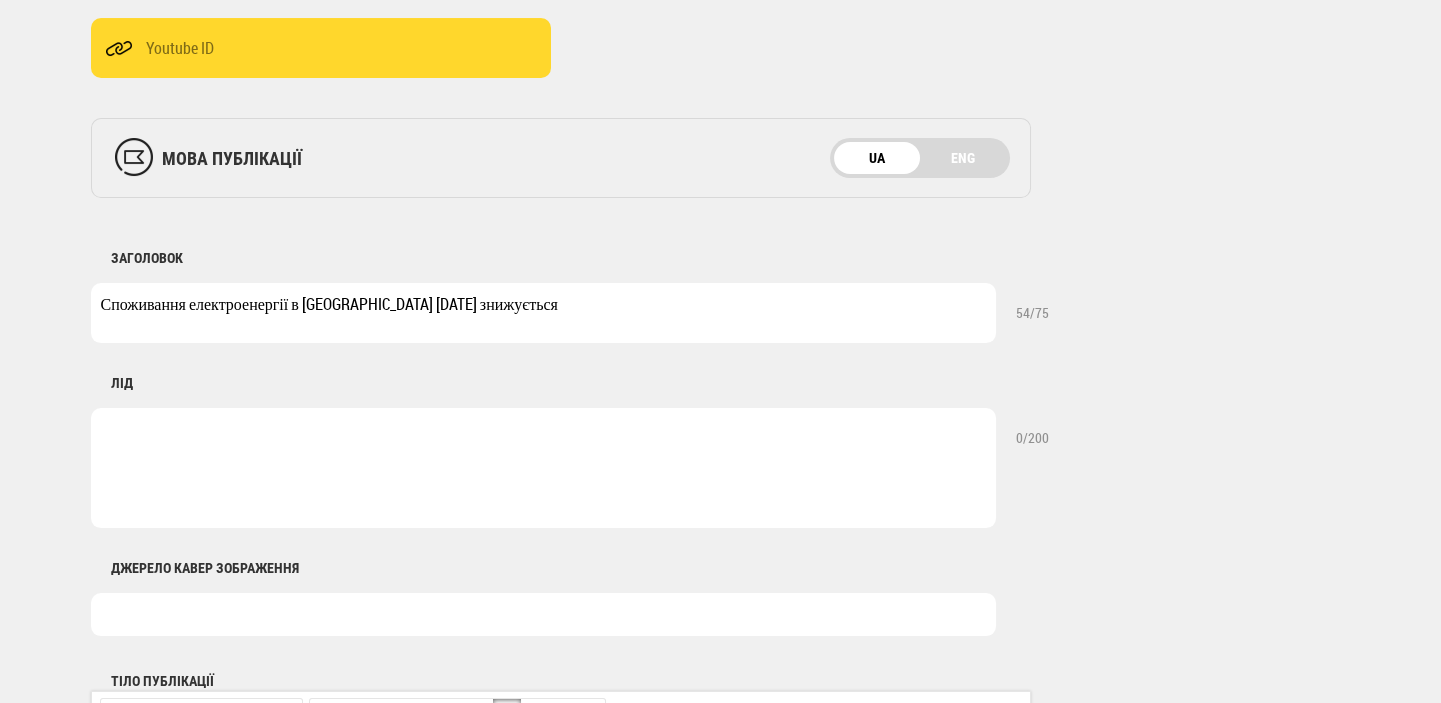 click at bounding box center (543, 468) 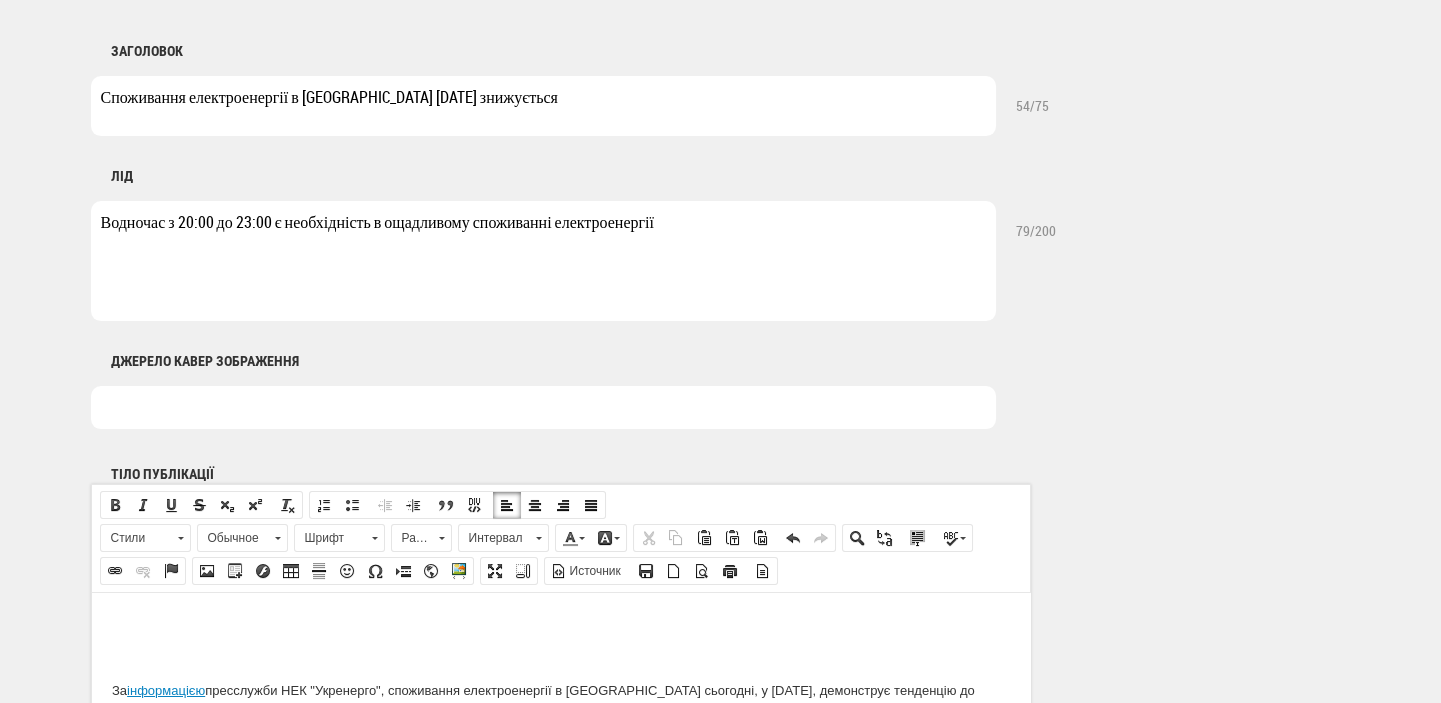 scroll, scrollTop: 848, scrollLeft: 0, axis: vertical 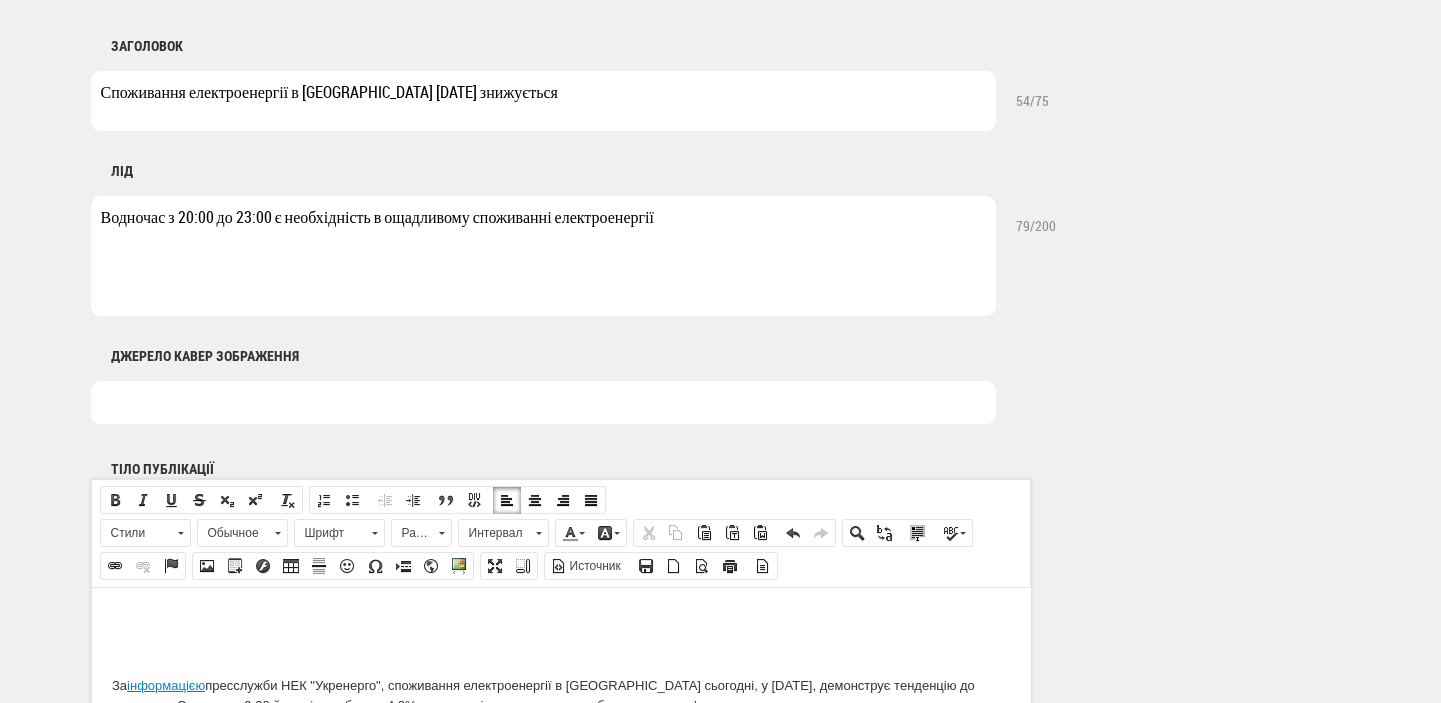 drag, startPoint x: 167, startPoint y: 223, endPoint x: 244, endPoint y: 225, distance: 77.02597 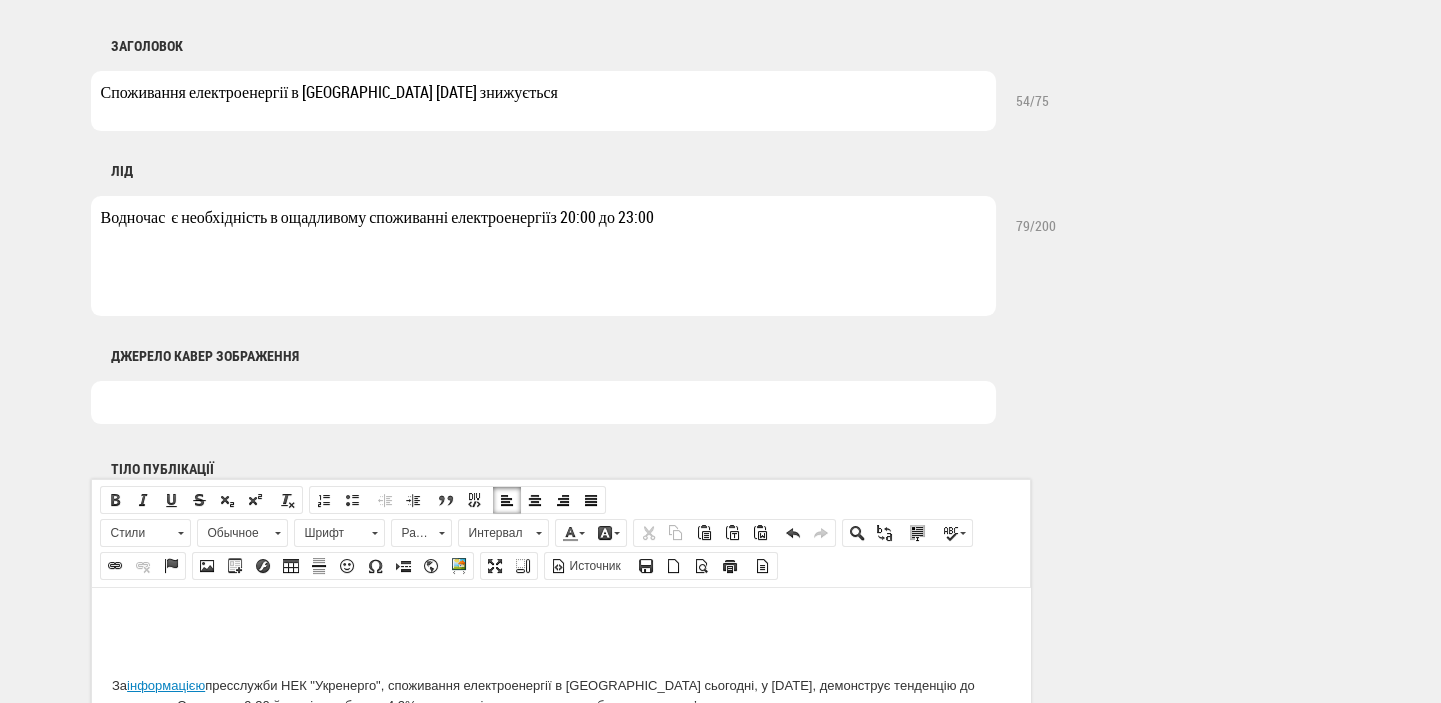 click on "Водночас  є необхідність в ощадливому споживанні електроенергіїз 20:00 до 23:00" at bounding box center (543, 256) 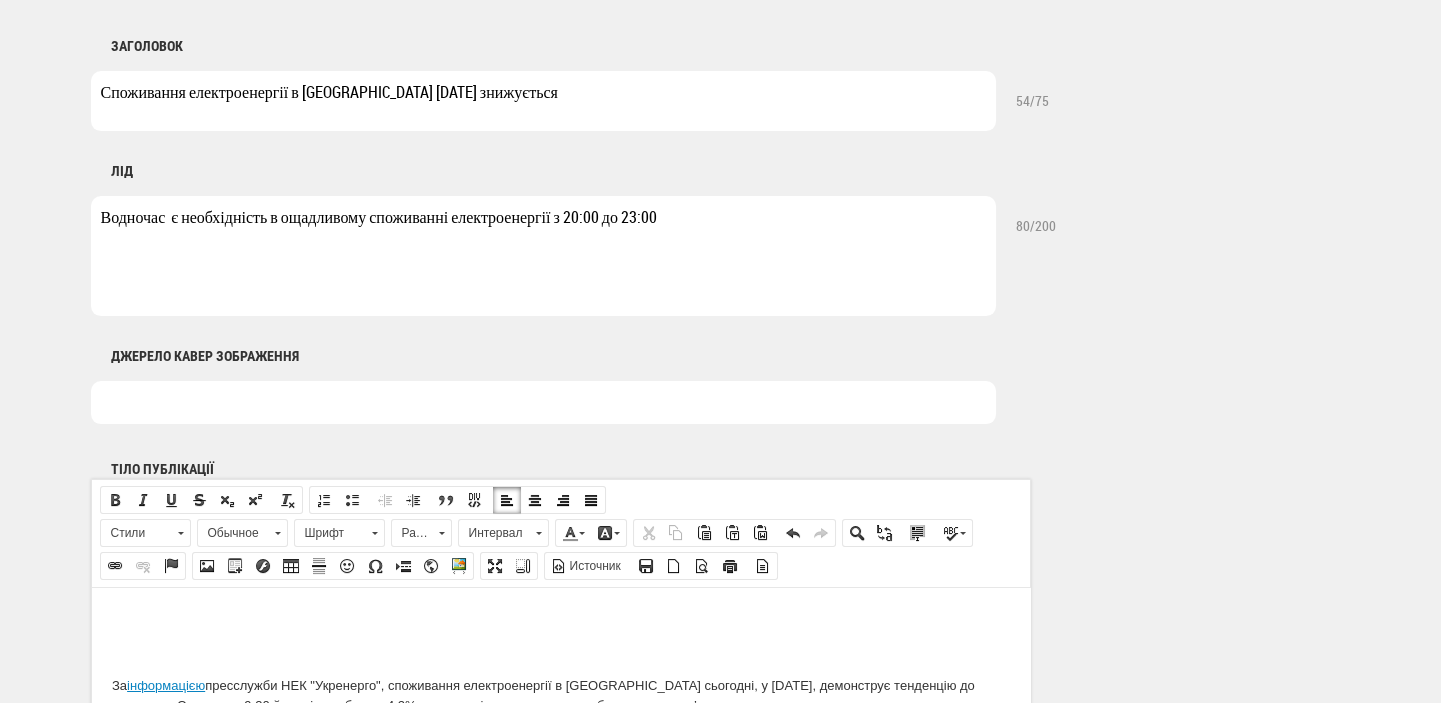 type on "Водночас  є необхідність в ощадливому споживанні електроенергії з 20:00 до 23:00" 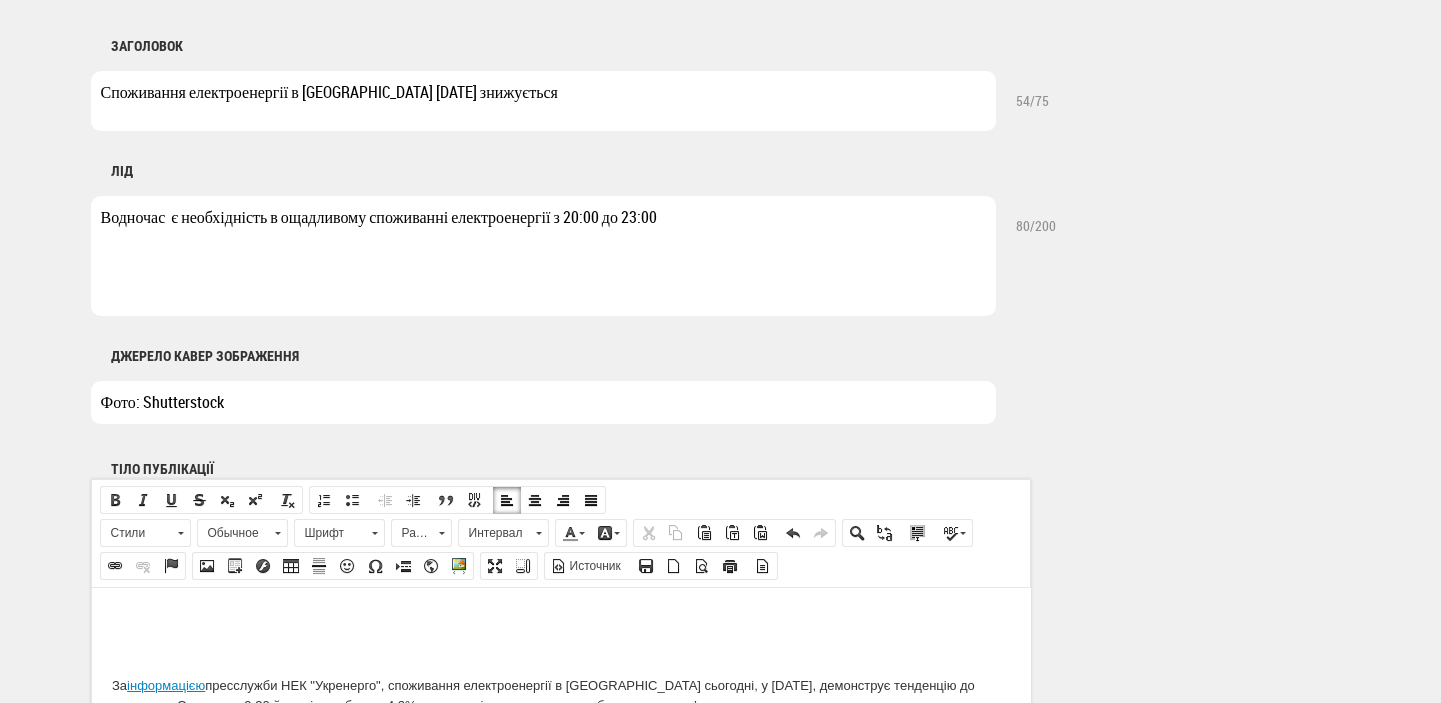 click at bounding box center (560, 617) 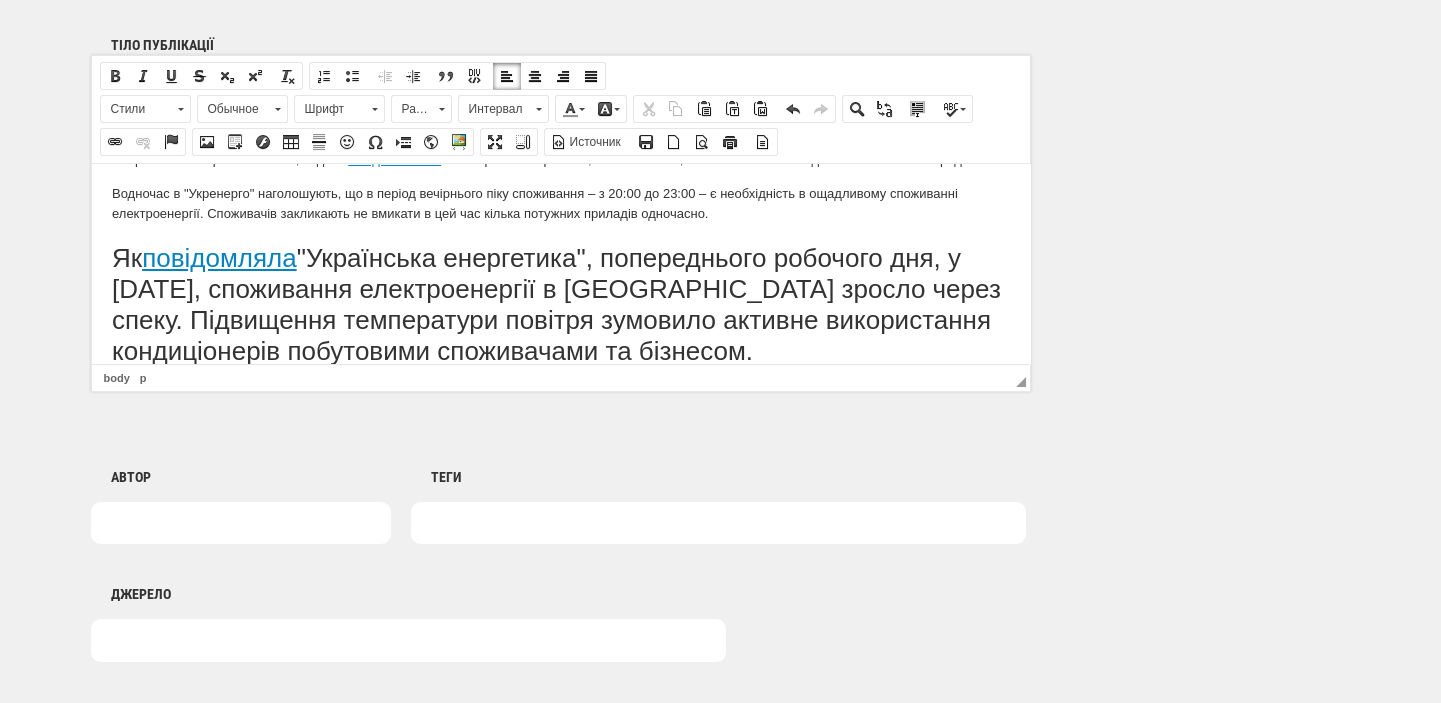 scroll, scrollTop: 211, scrollLeft: 0, axis: vertical 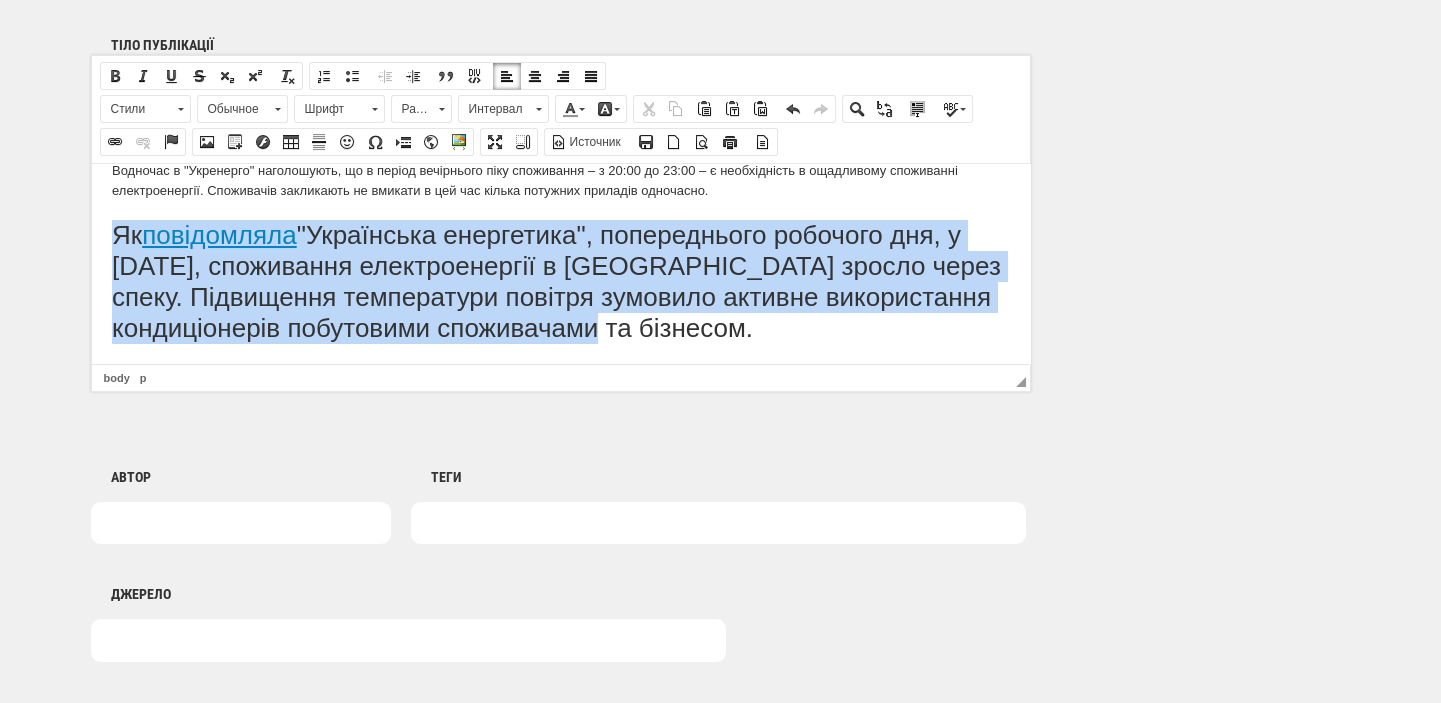 drag, startPoint x: 117, startPoint y: 269, endPoint x: 767, endPoint y: 346, distance: 654.54486 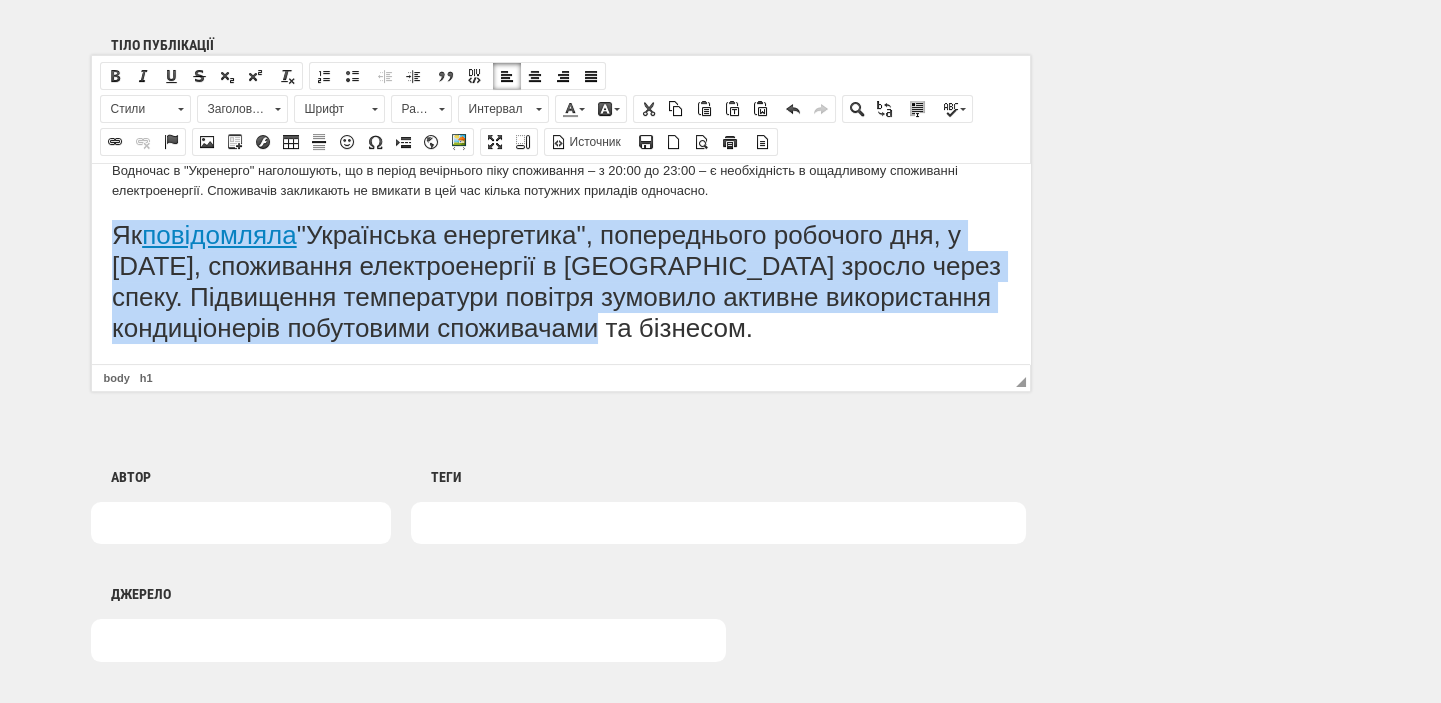 click on "Заголовок 1" at bounding box center (233, 109) 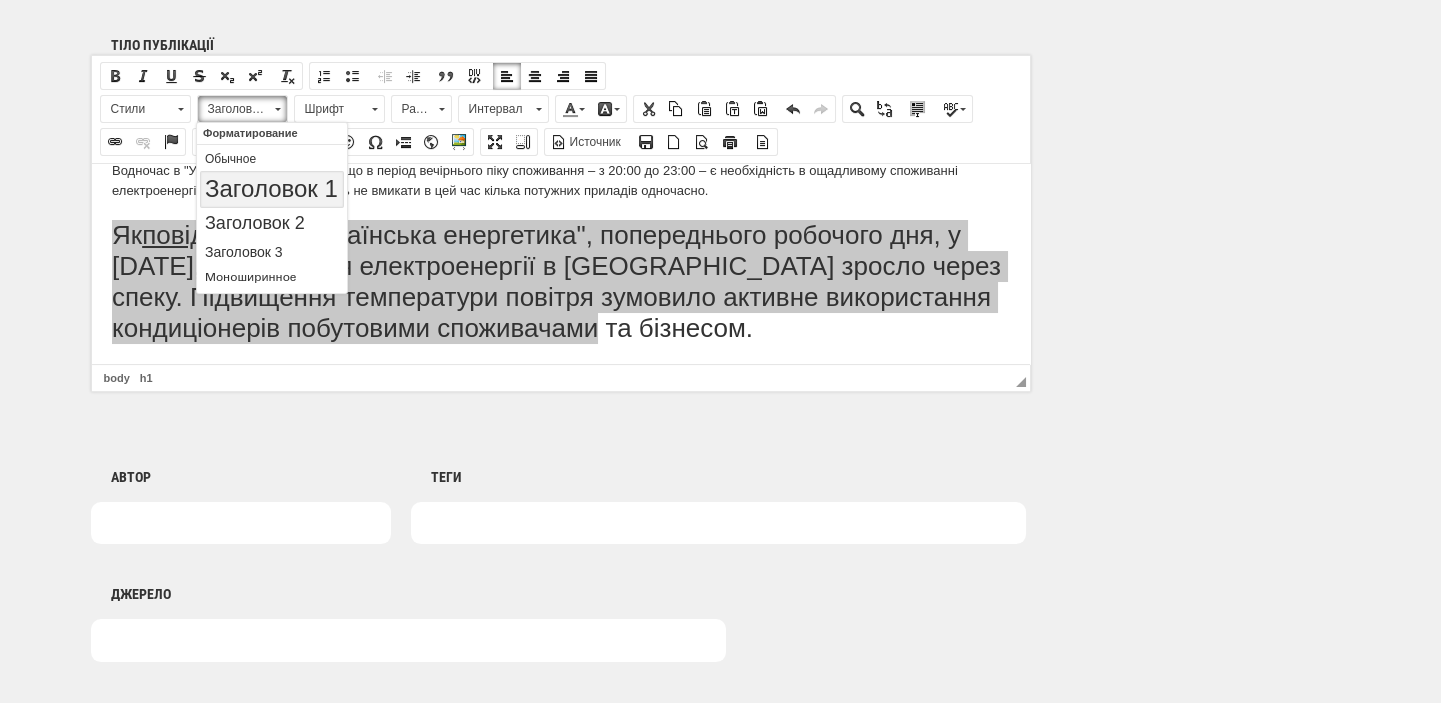 scroll, scrollTop: 0, scrollLeft: 0, axis: both 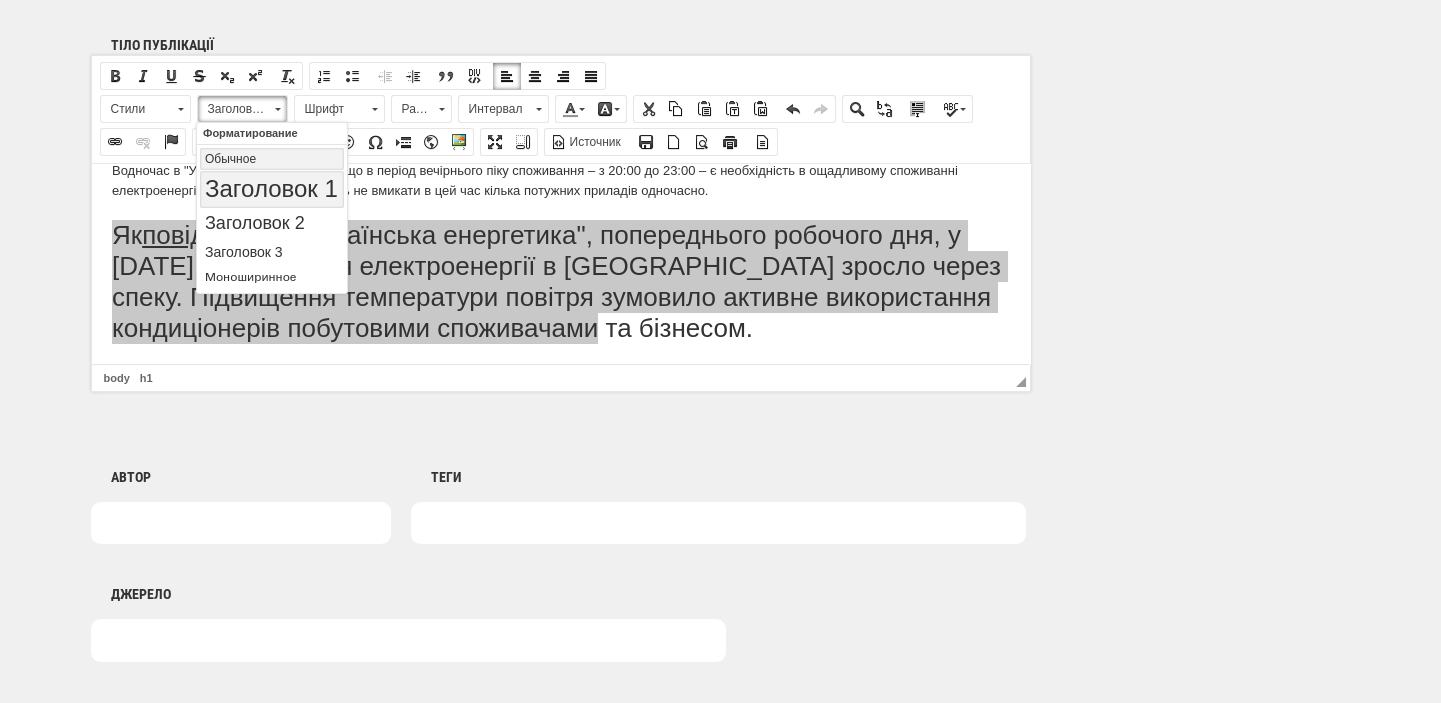 click on "Обычное" at bounding box center [272, 158] 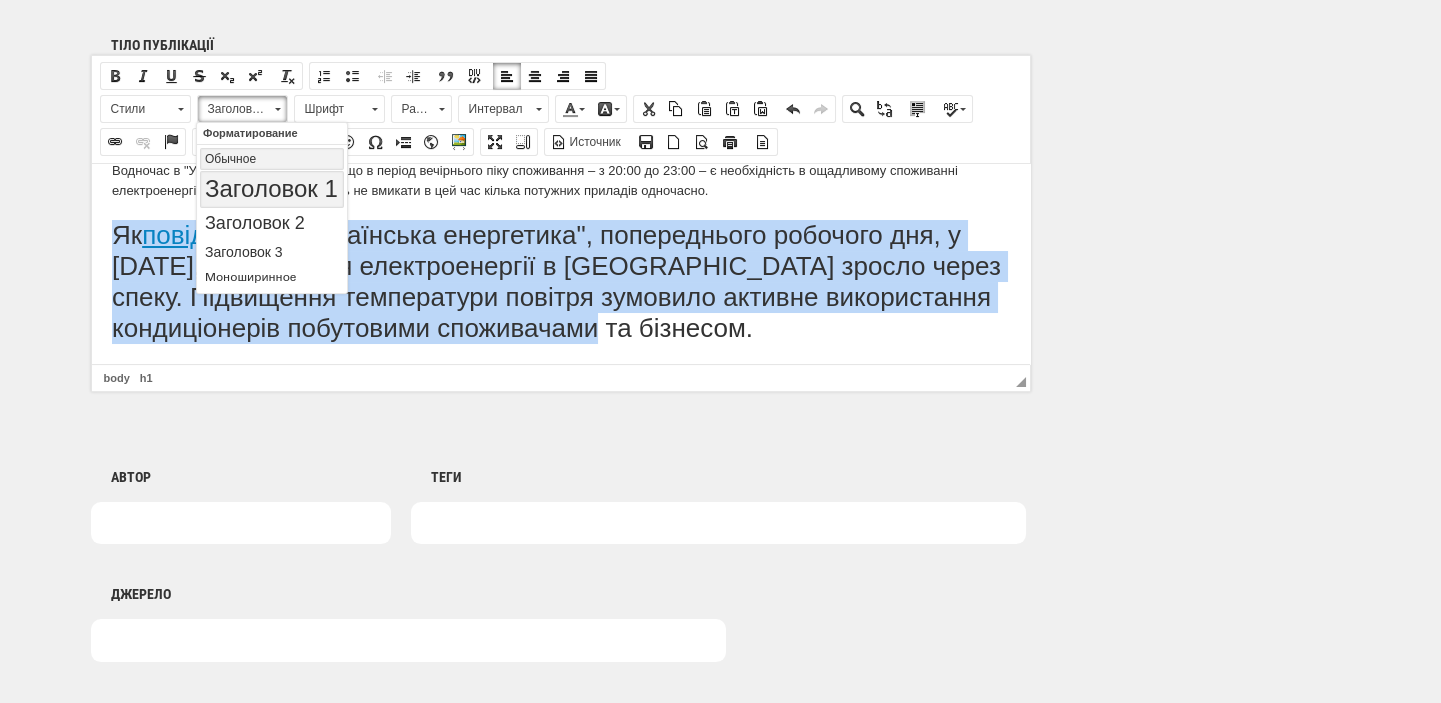 scroll, scrollTop: 154, scrollLeft: 0, axis: vertical 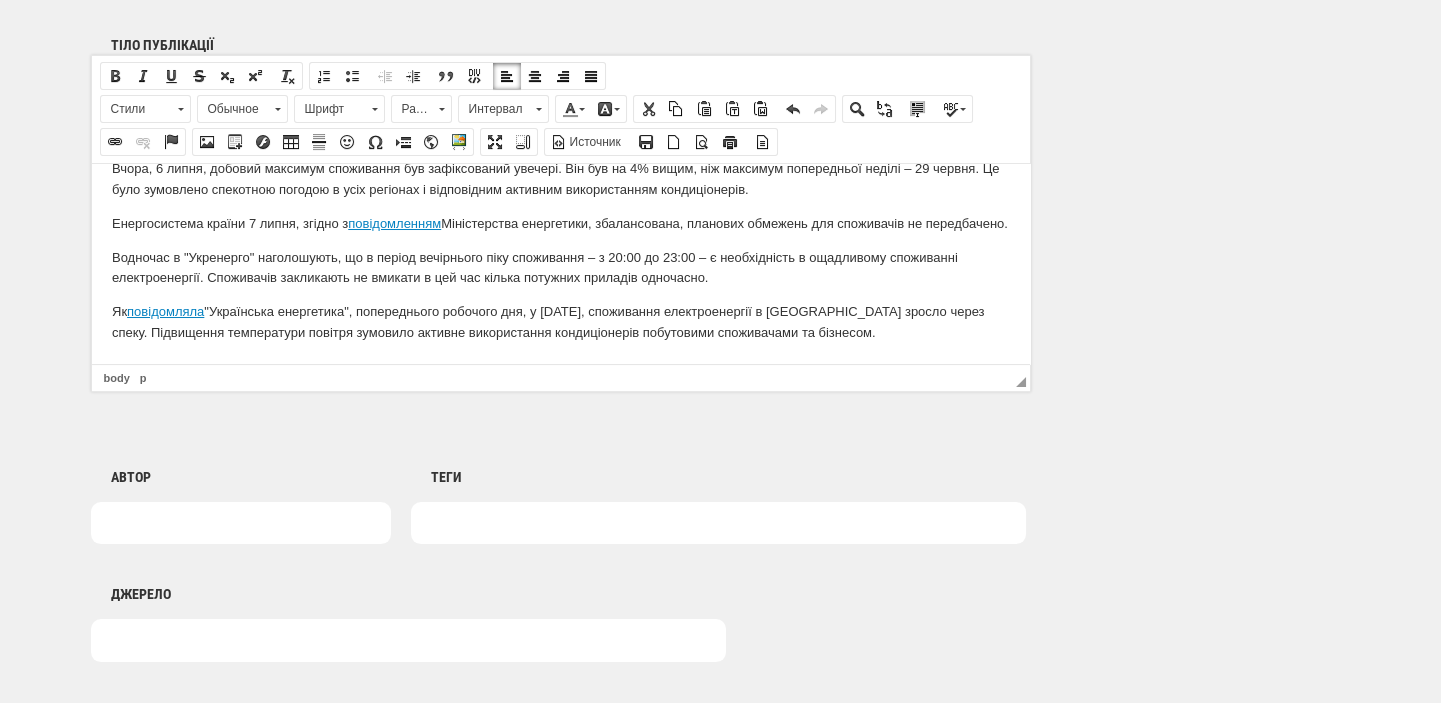 click on "За  інформацією  пресслужби НЕК "Укренерго", споживання електроенергії в Україні сьогодні, у понеділок 7 липня, демонструє тенденцію до зниження. Станом на 9:30 його рівень був на 4,2% нижчим, ніж попереднього робочого дня – у п’ятницю. Причиною цих змін є встановлення безхмарної погоди на всій території України, що зумовлює ефективну роботу побутових сонячних електростанцій (СЕС) та, відповідно, зменшення енергоспоживання із загальної мережі, пояснює оператор системи передачі. Енергосистема країни 7 липня, згідно з  повідомленням Як  повідомляла" at bounding box center [560, 196] 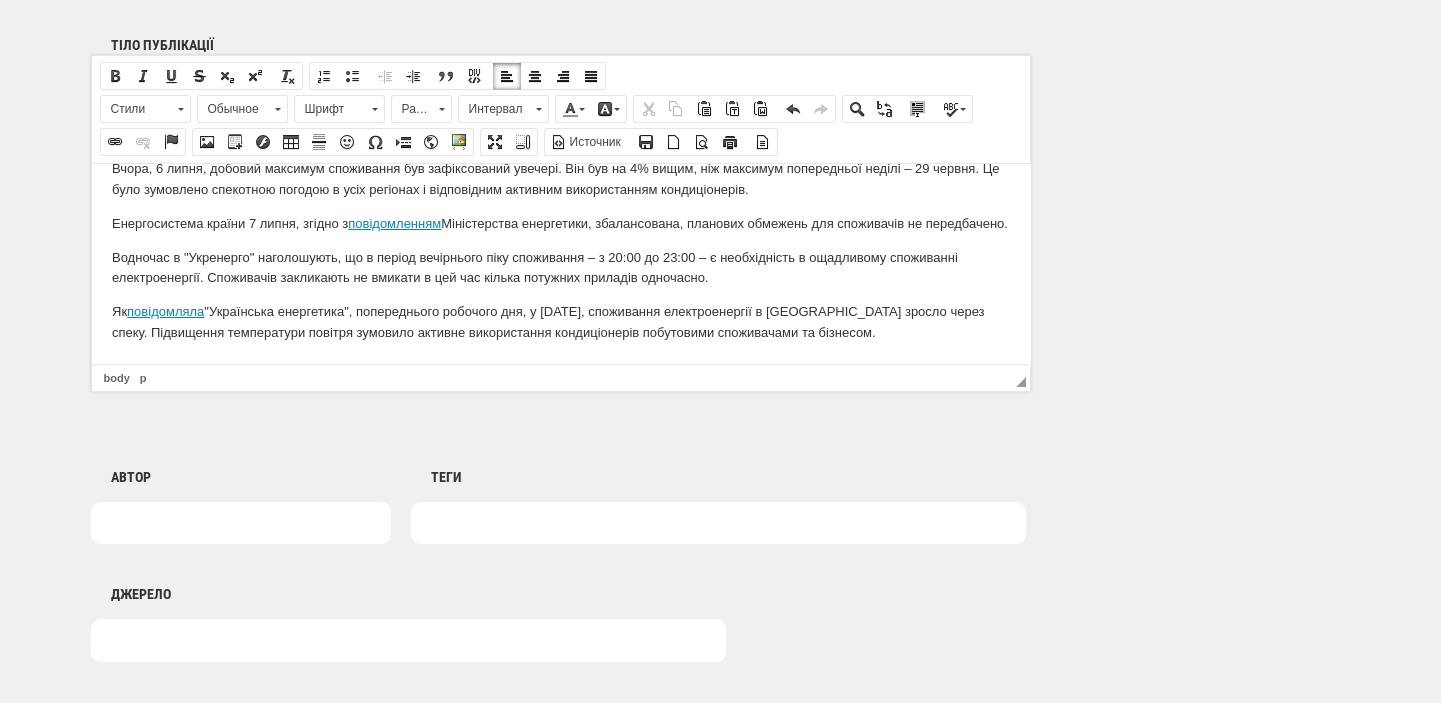 click at bounding box center [718, 523] 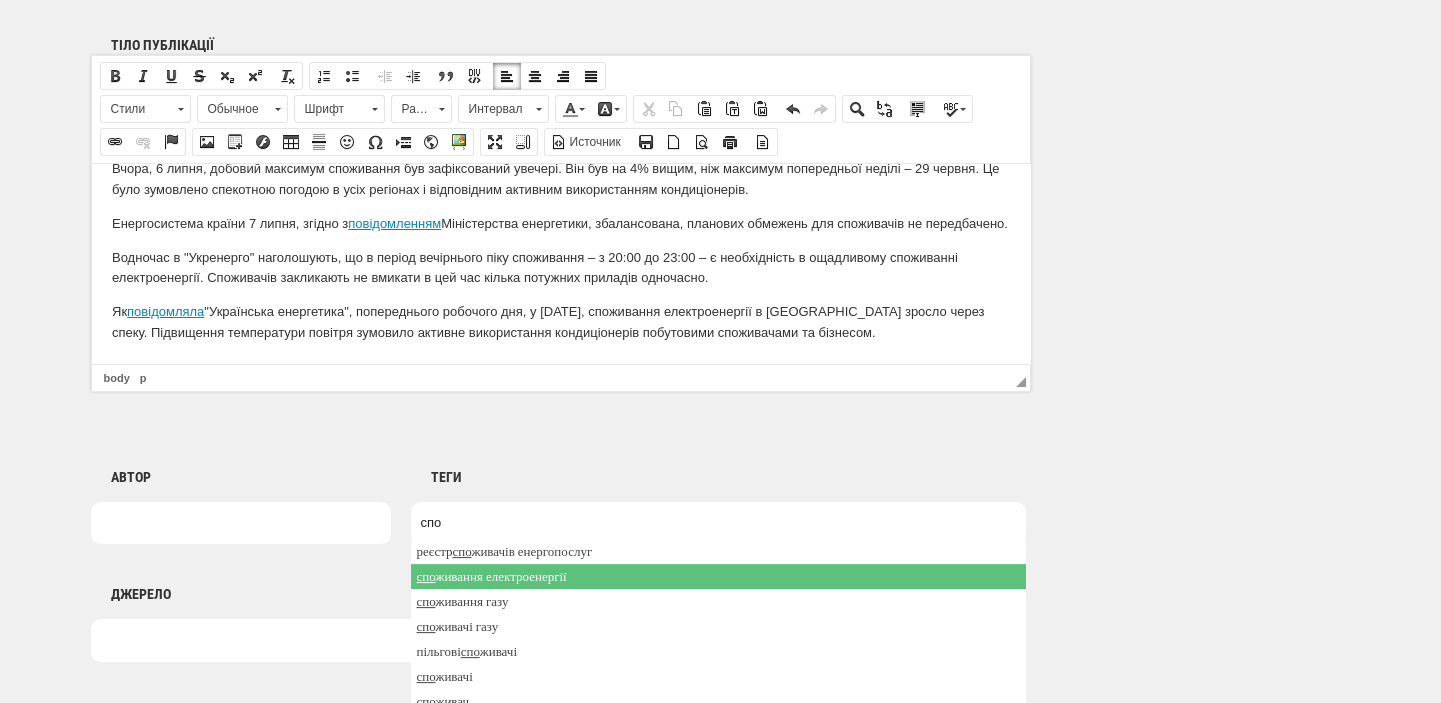 type on "спо" 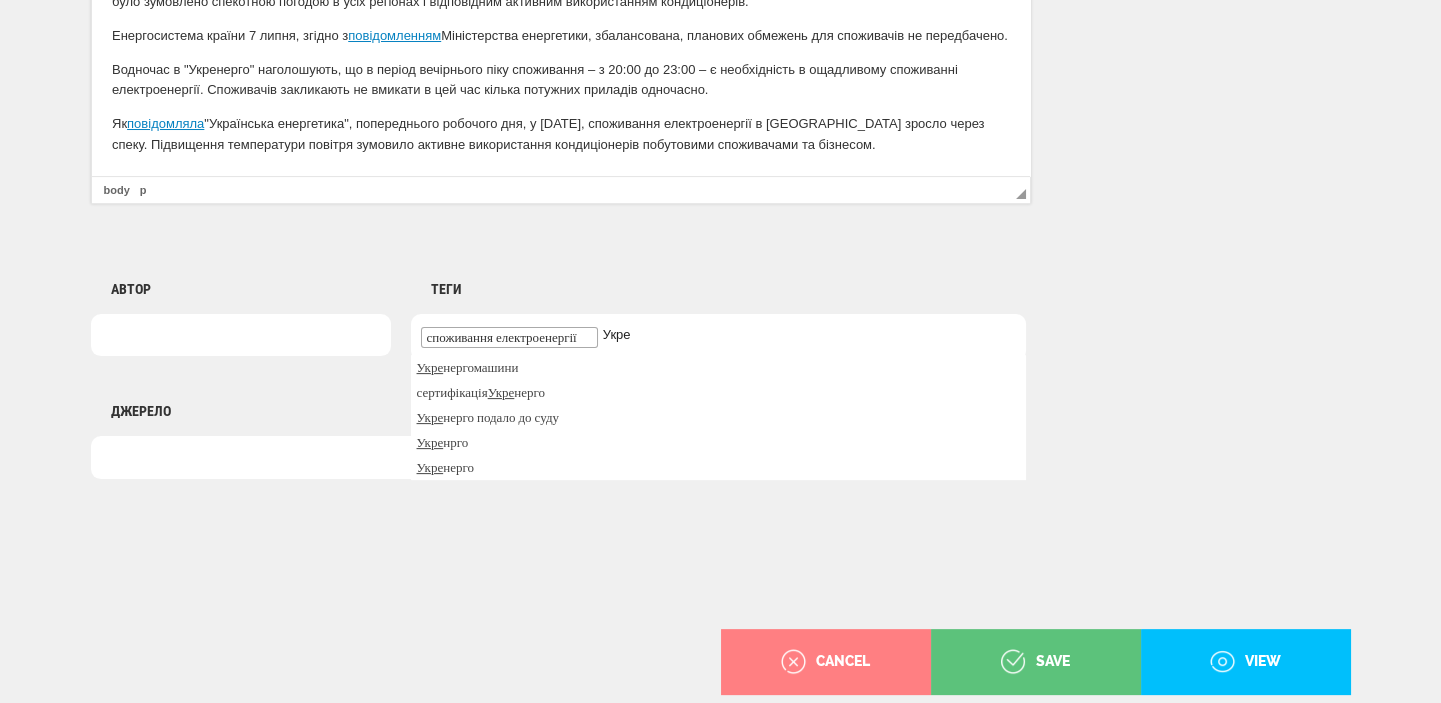 scroll, scrollTop: 1484, scrollLeft: 0, axis: vertical 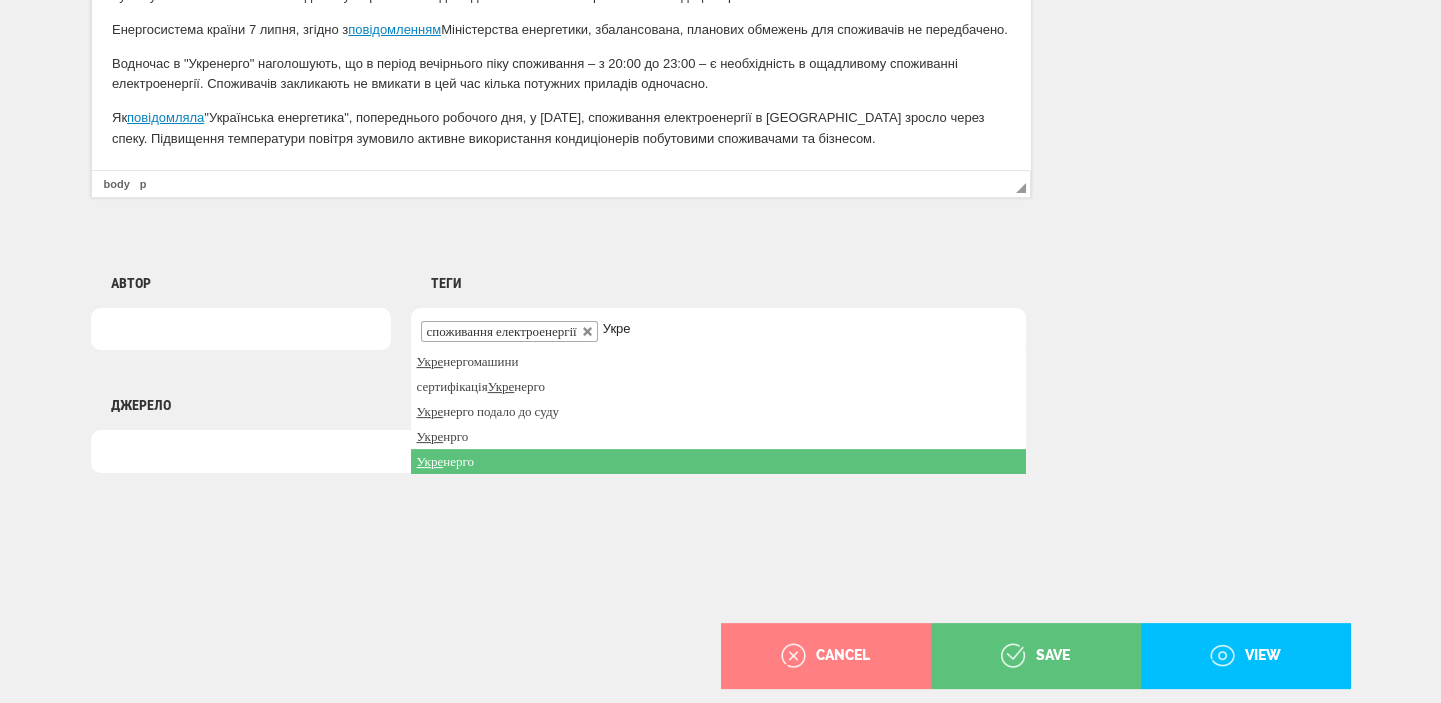 type on "Укре" 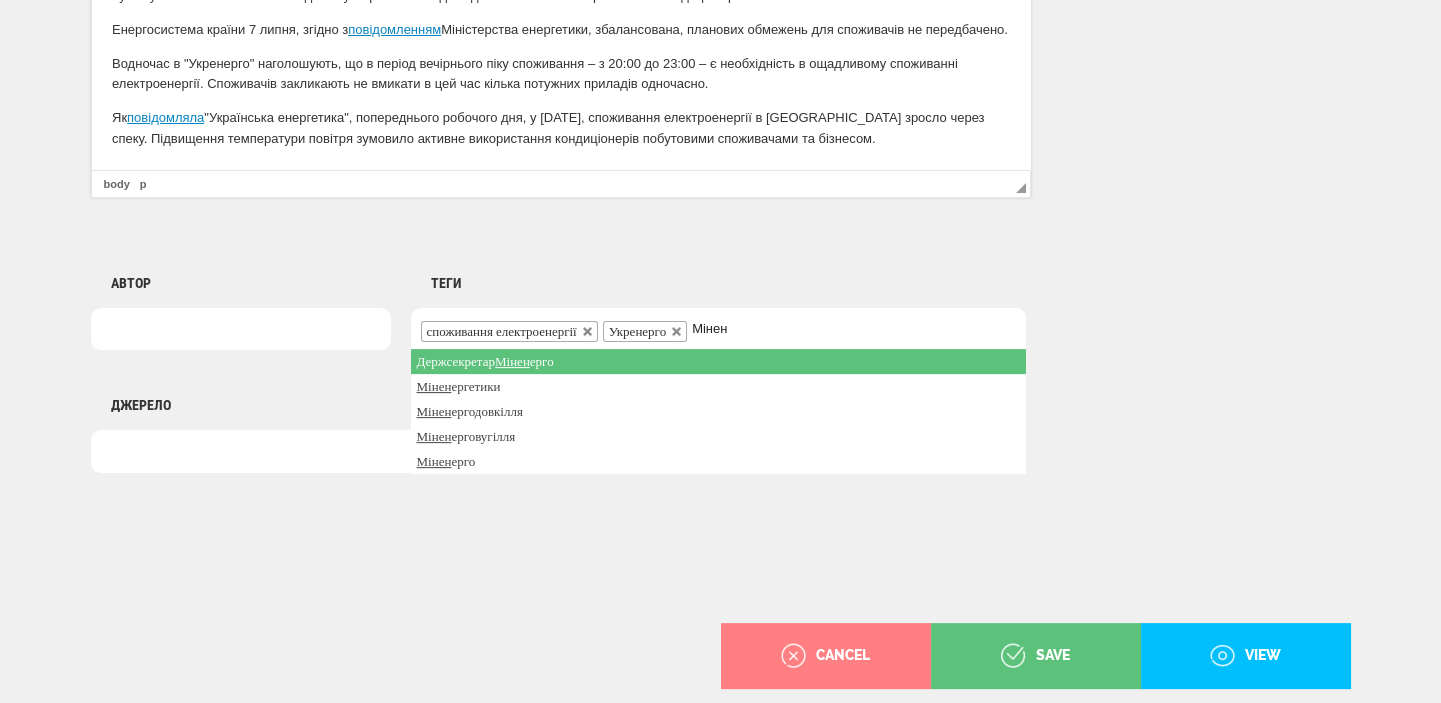 scroll, scrollTop: 0, scrollLeft: 0, axis: both 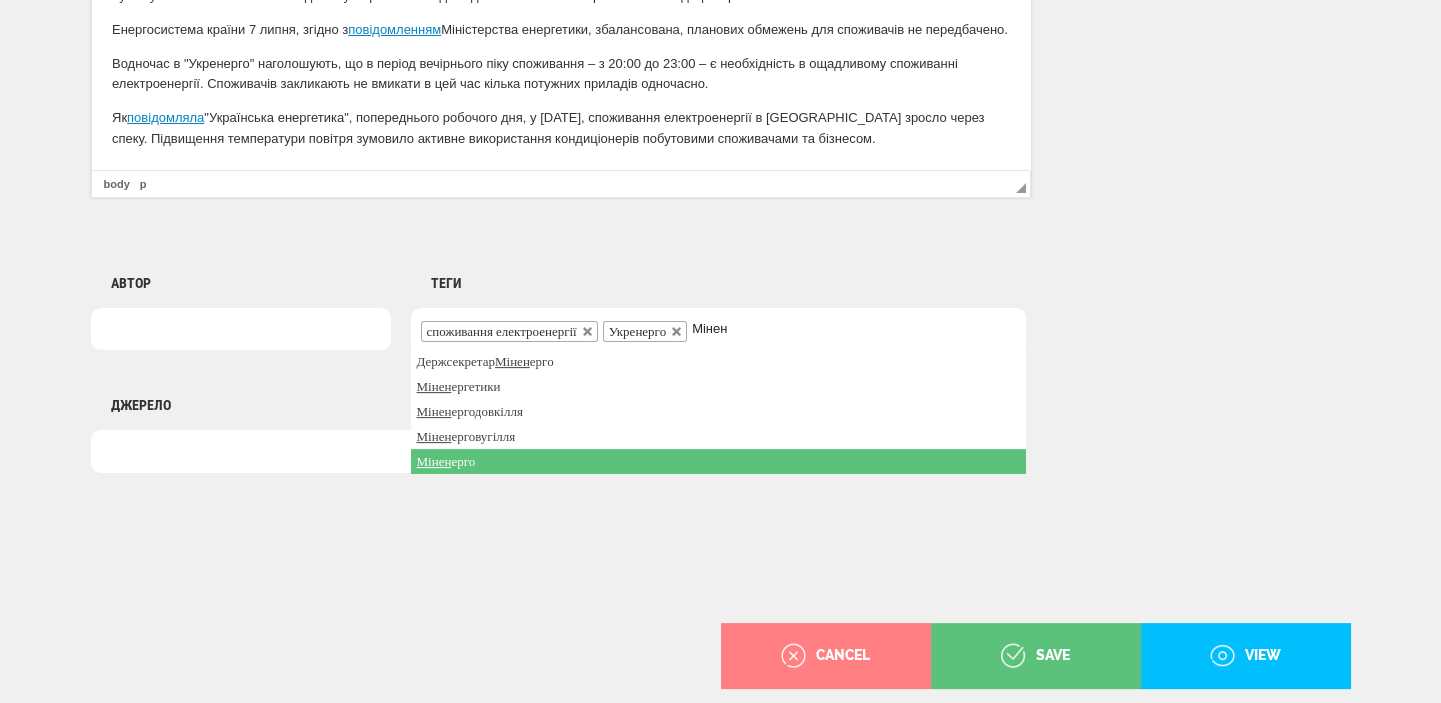 type on "Мінен" 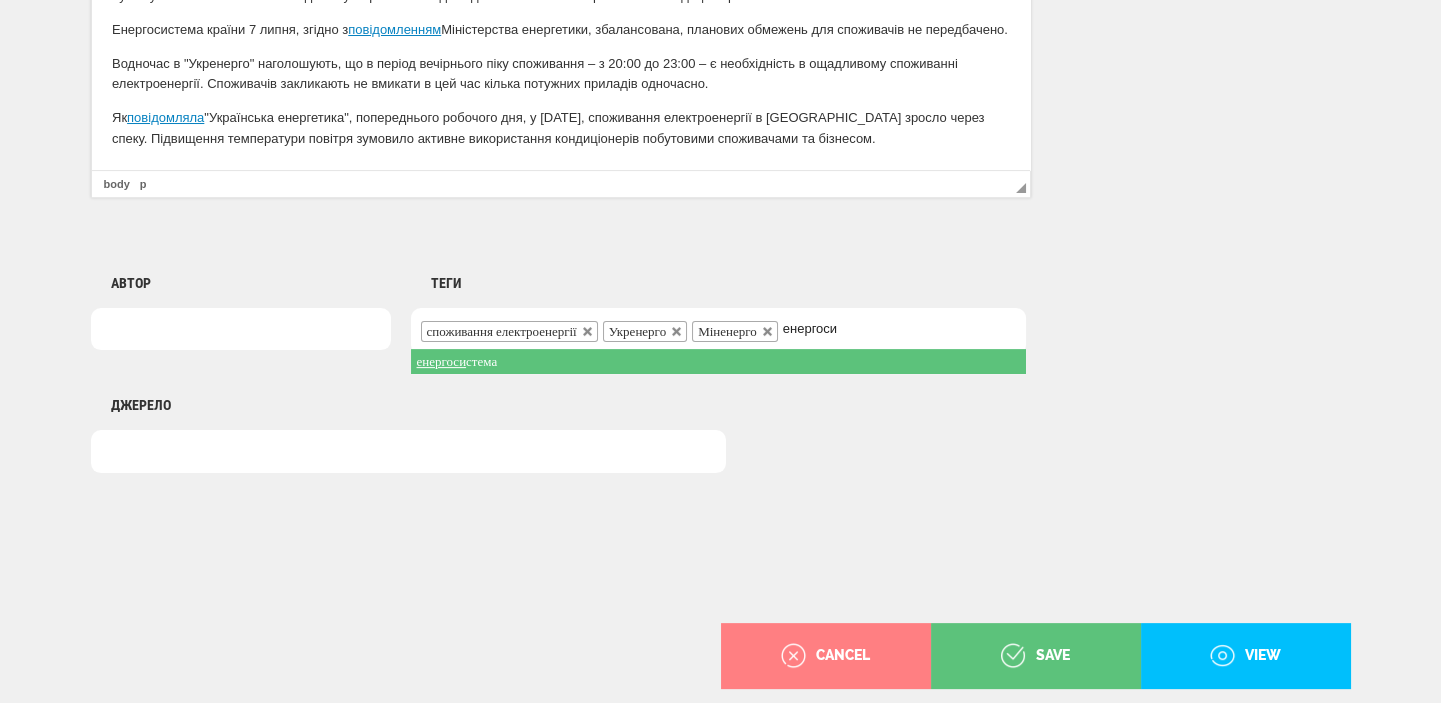 type on "енергоси" 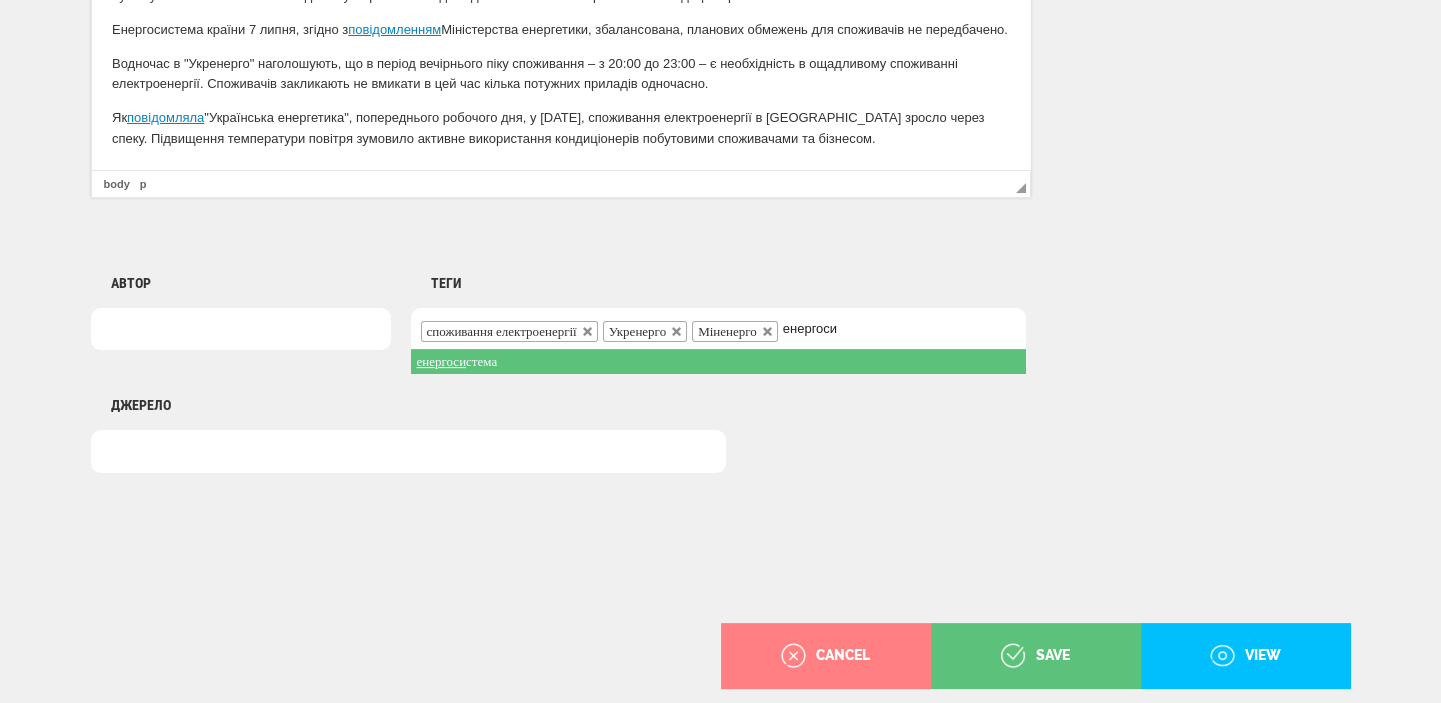 click on "енергоси стема" at bounding box center (718, 361) 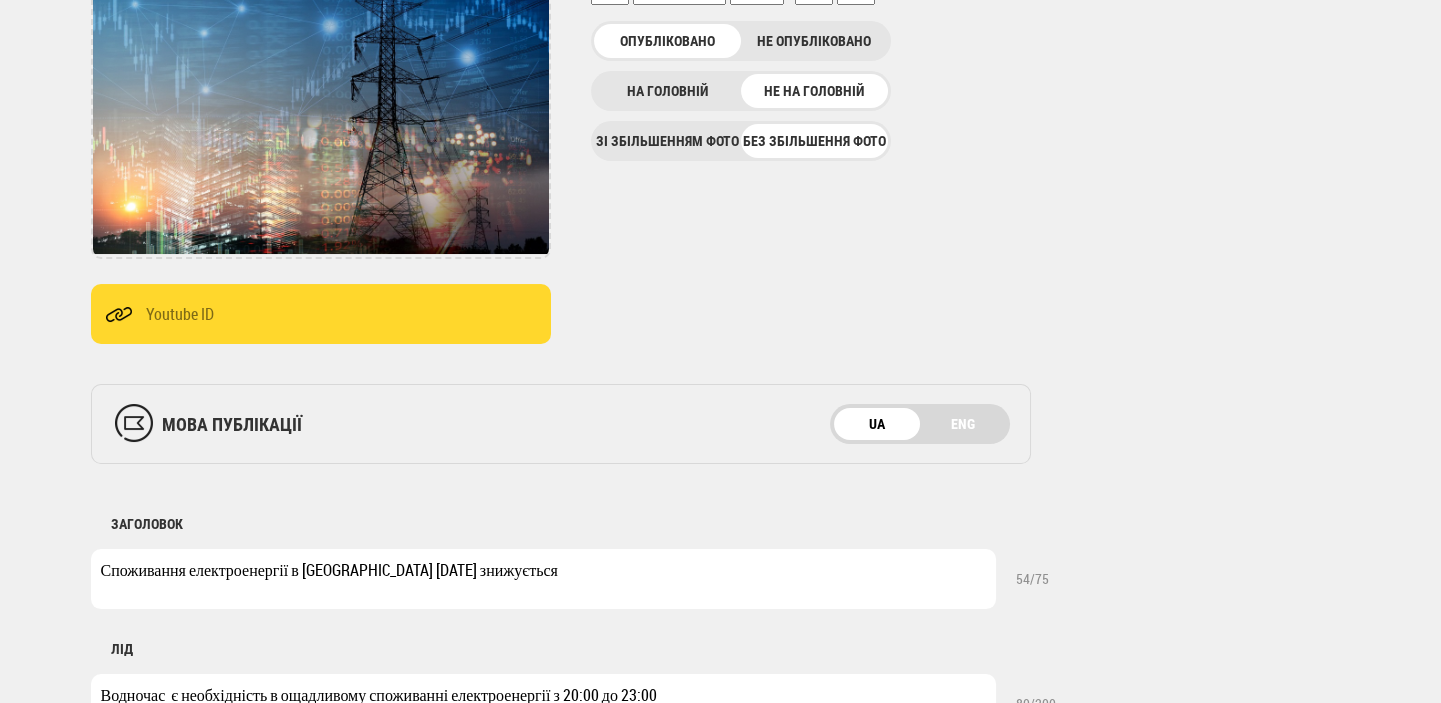 scroll, scrollTop: 211, scrollLeft: 0, axis: vertical 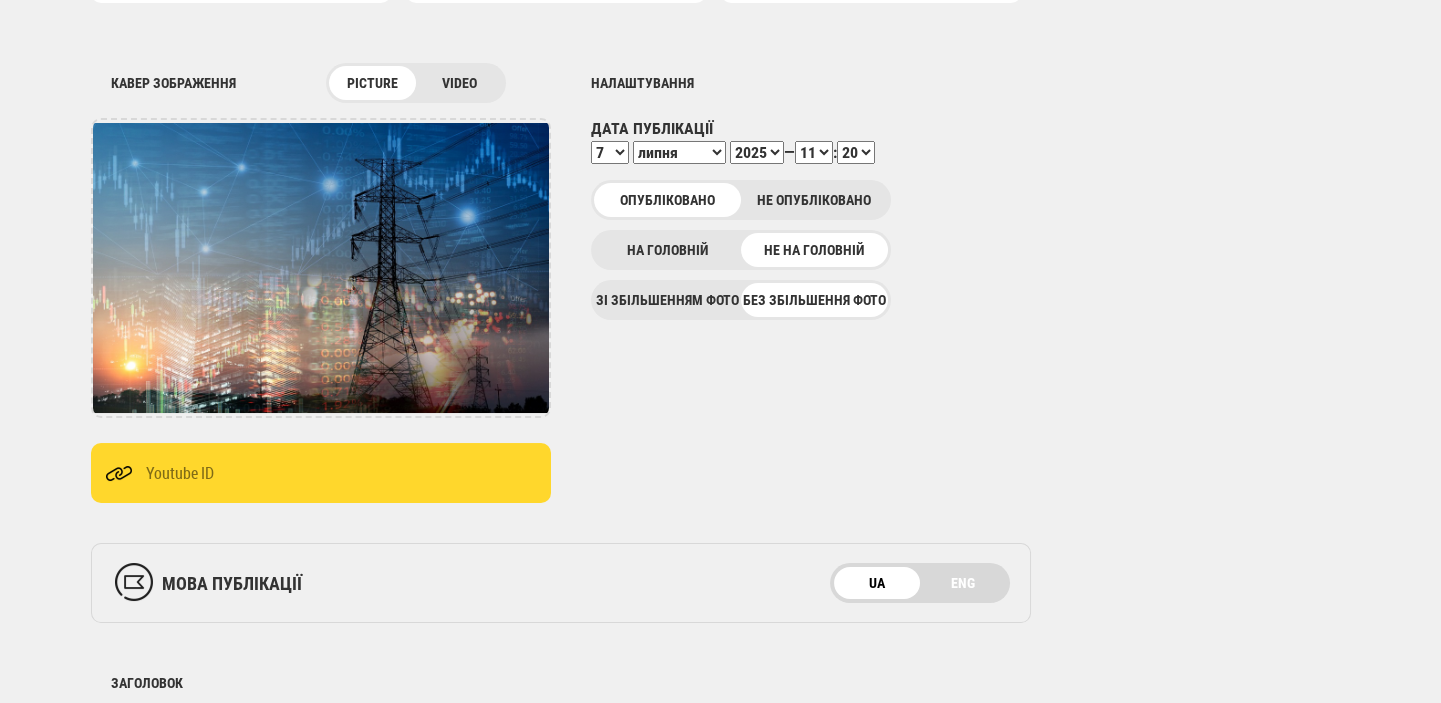 click on "00
01
02
03
04
05
06
07
08
09
10
11
12
13
14
15
16
17
18
19
20
21
22
23
24
25
26
27
28
29
30
31
32
33
34
35
36
37
38
39
40
41
42
43
44
45
46
47
48
49
50
51
52
53
54
55
56
57
58
59" at bounding box center [856, 152] 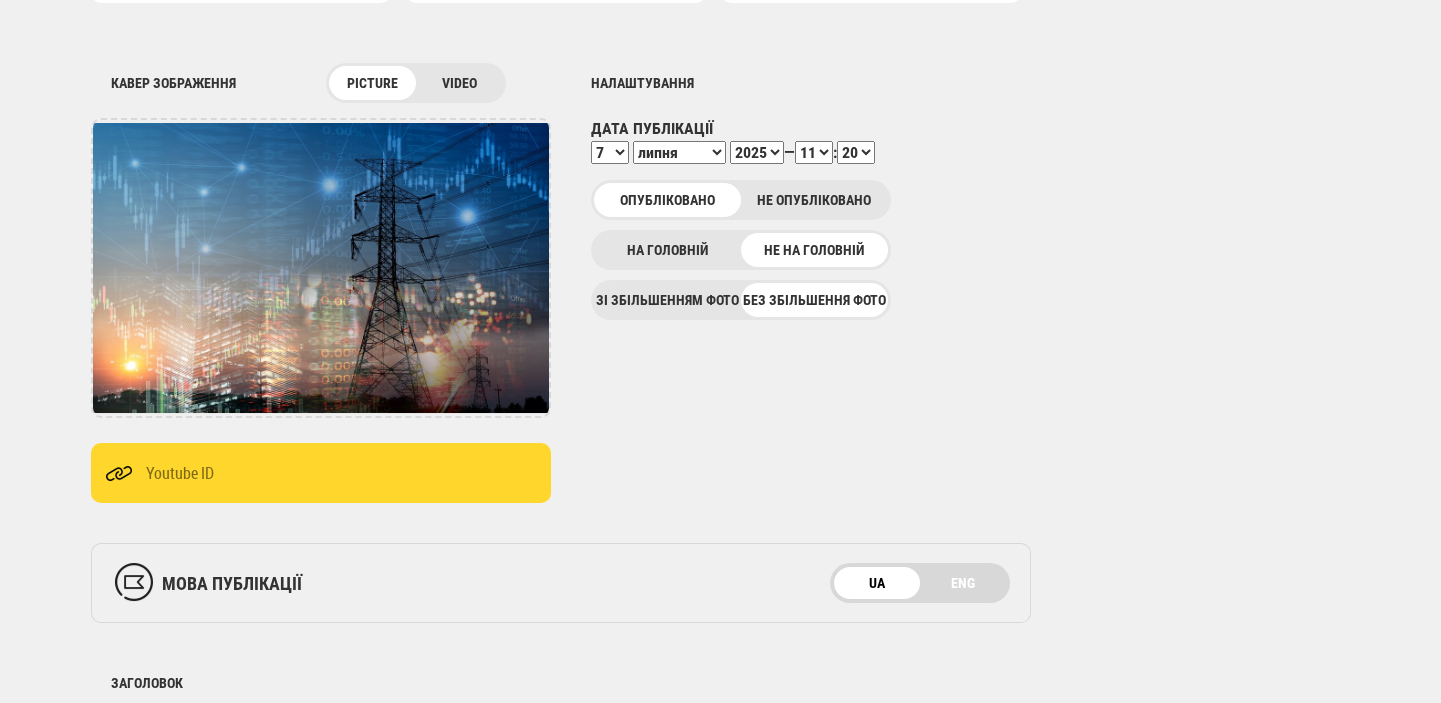 select on "21" 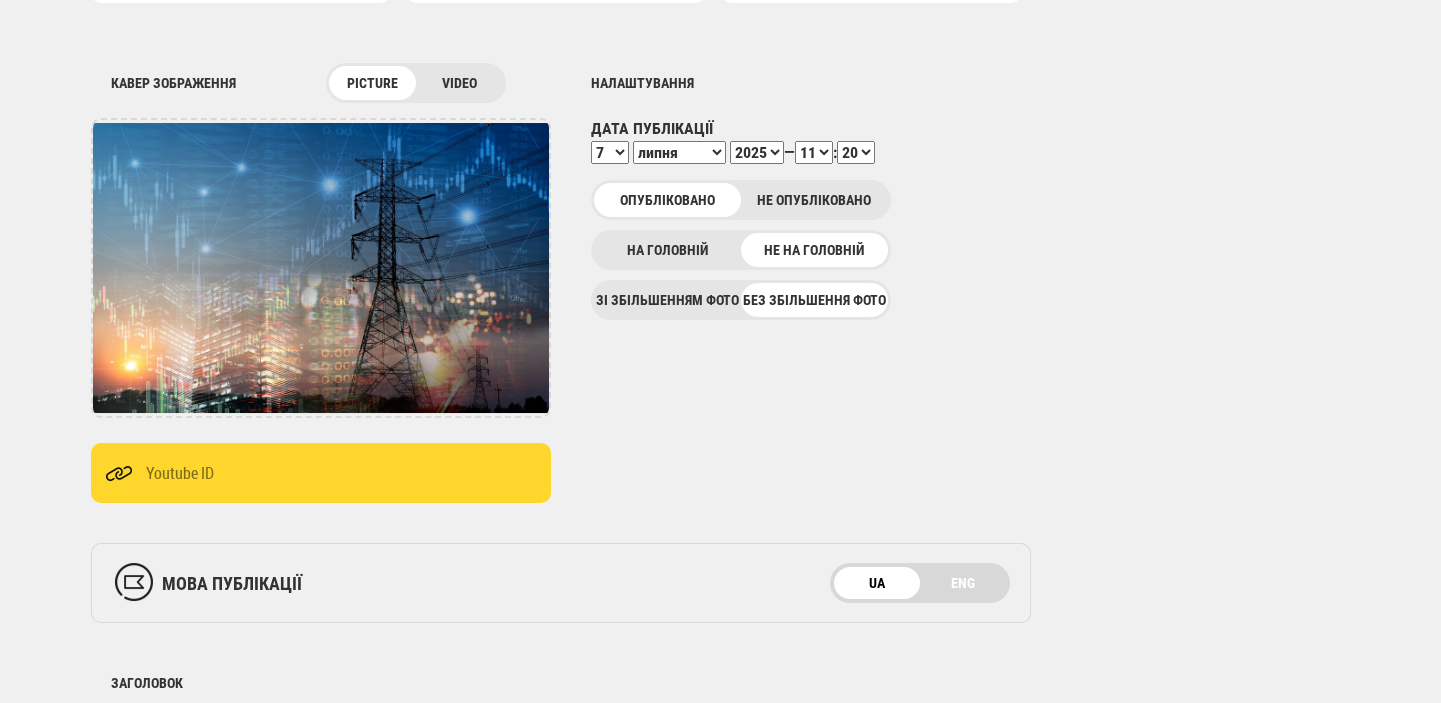 click on "00
01
02
03
04
05
06
07
08
09
10
11
12
13
14
15
16
17
18
19
20
21
22
23
24
25
26
27
28
29
30
31
32
33
34
35
36
37
38
39
40
41
42
43
44
45
46
47
48
49
50
51
52
53
54
55
56
57
58
59" at bounding box center (856, 152) 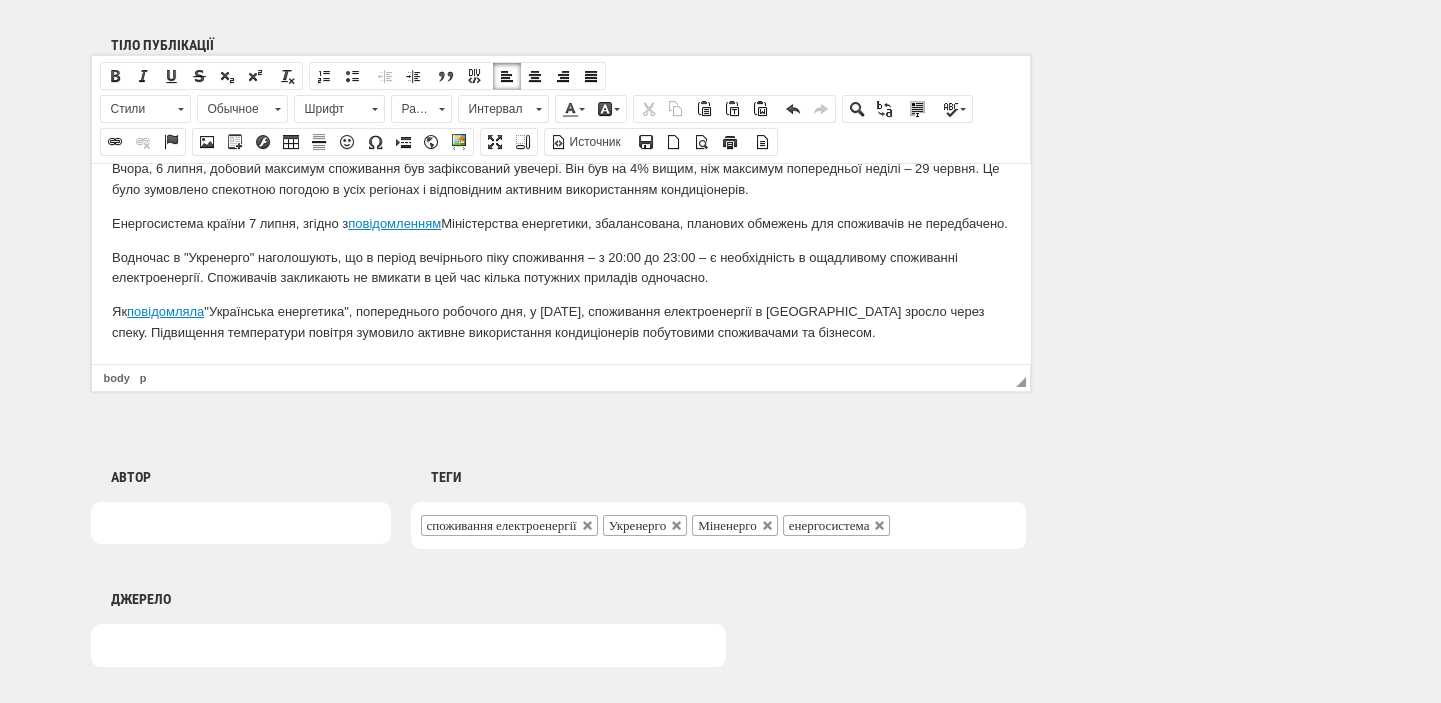 scroll, scrollTop: 1498, scrollLeft: 0, axis: vertical 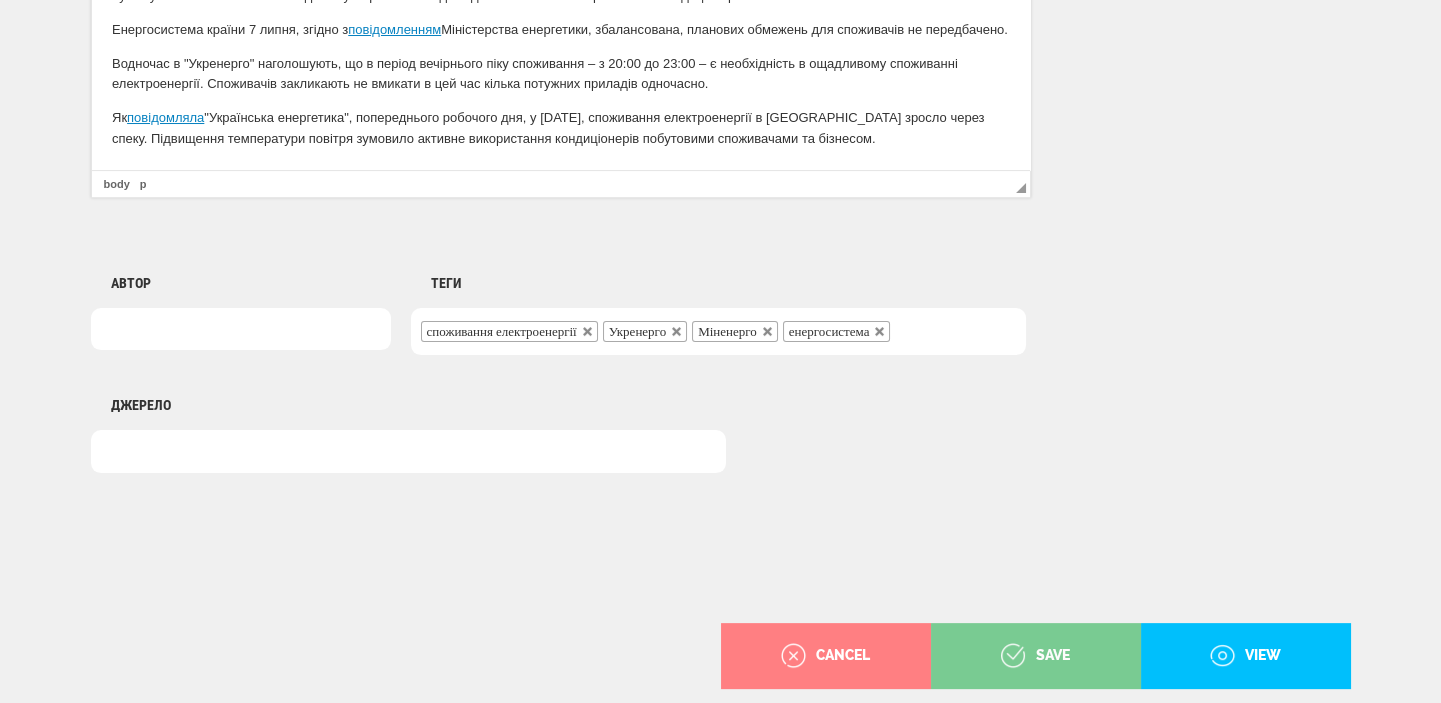 click on "save" at bounding box center (1035, 656) 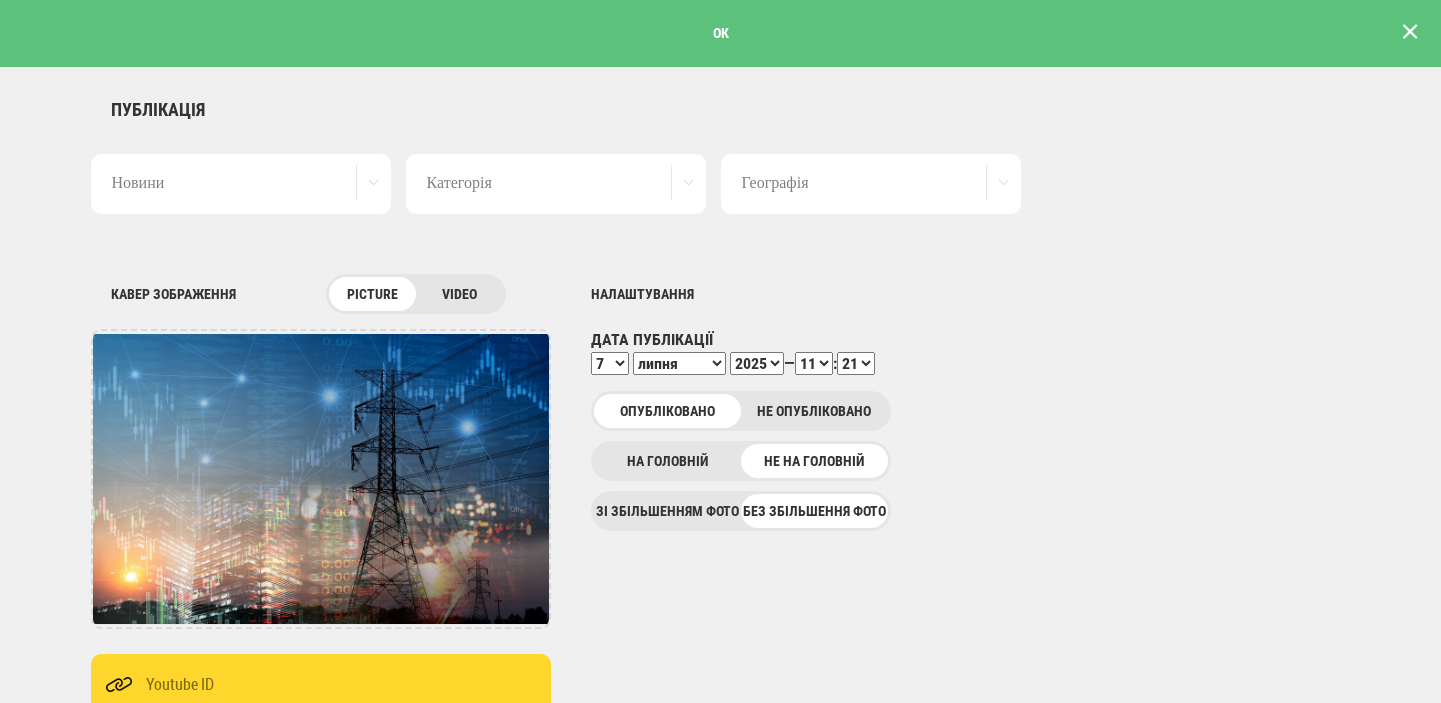 scroll, scrollTop: 0, scrollLeft: 0, axis: both 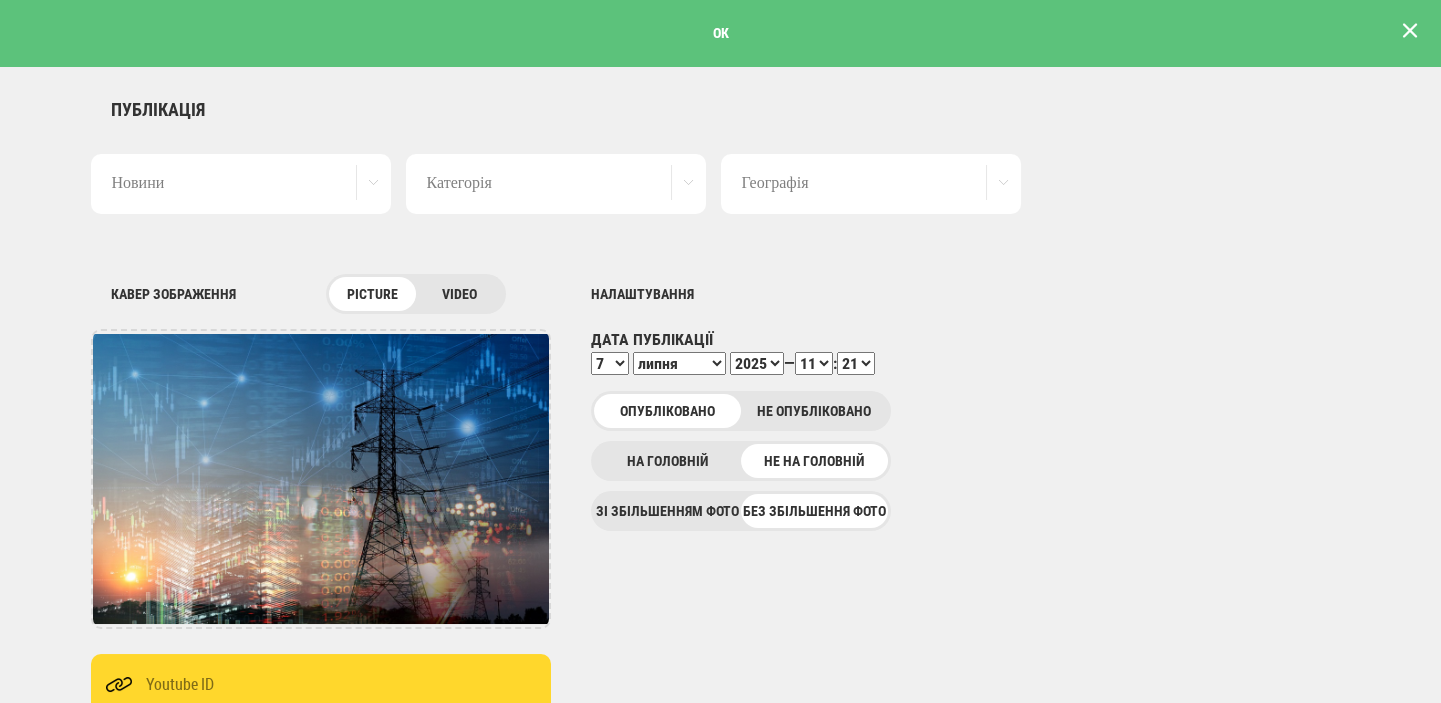 click at bounding box center [1410, 31] 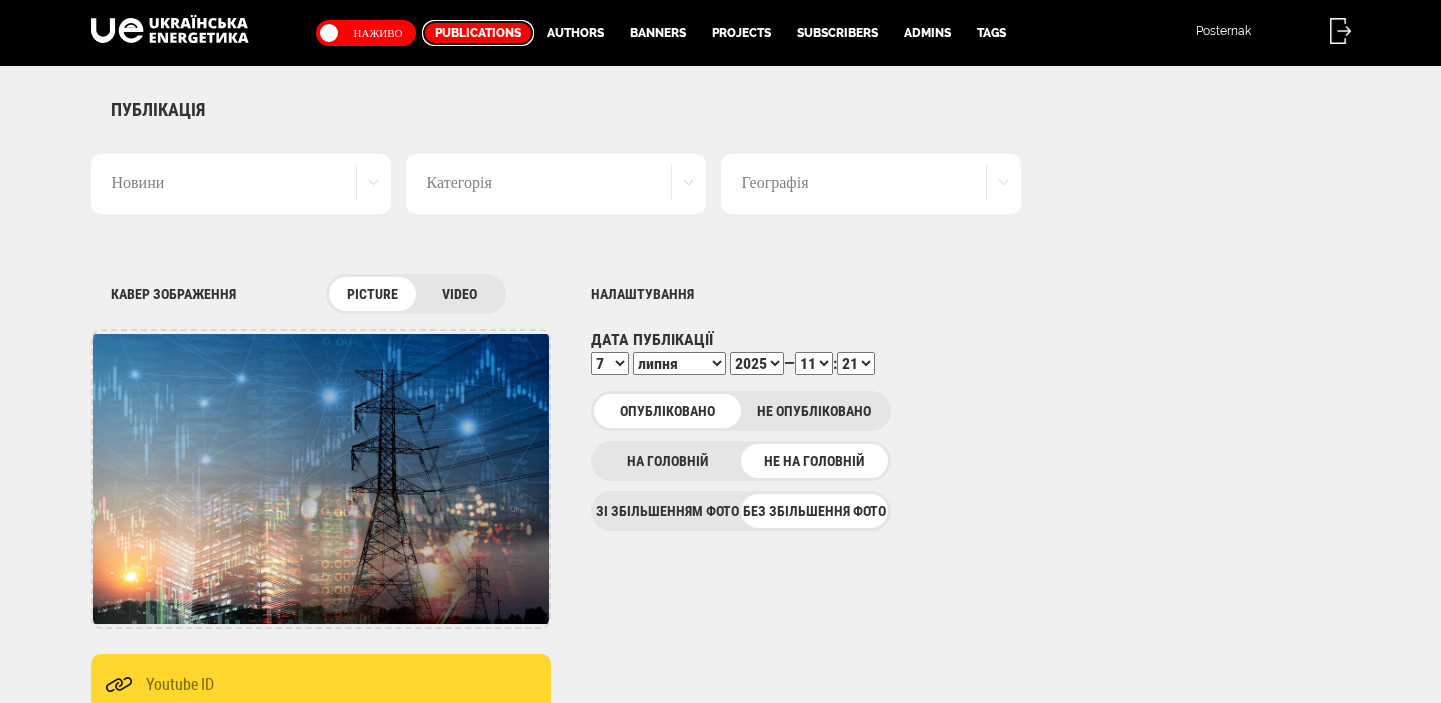 click on "Publications" at bounding box center (478, 33) 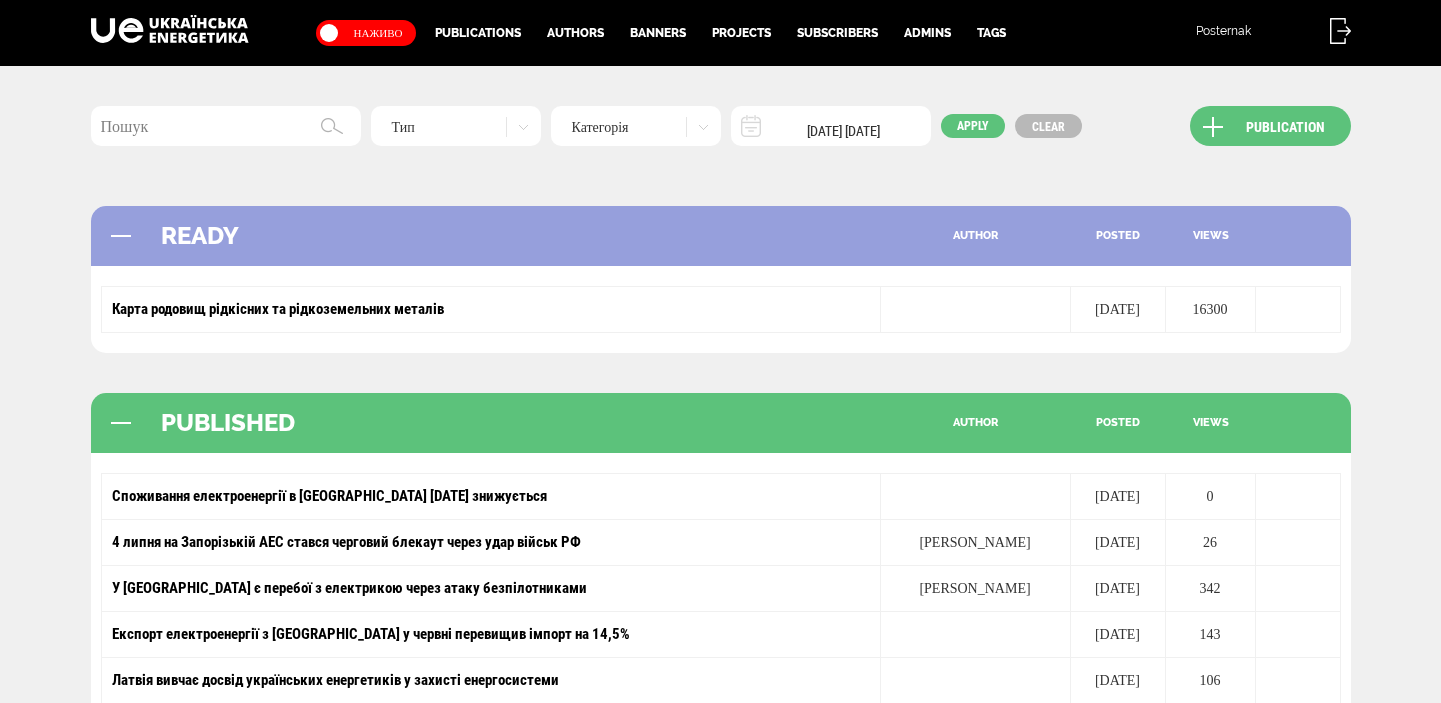scroll, scrollTop: 0, scrollLeft: 0, axis: both 